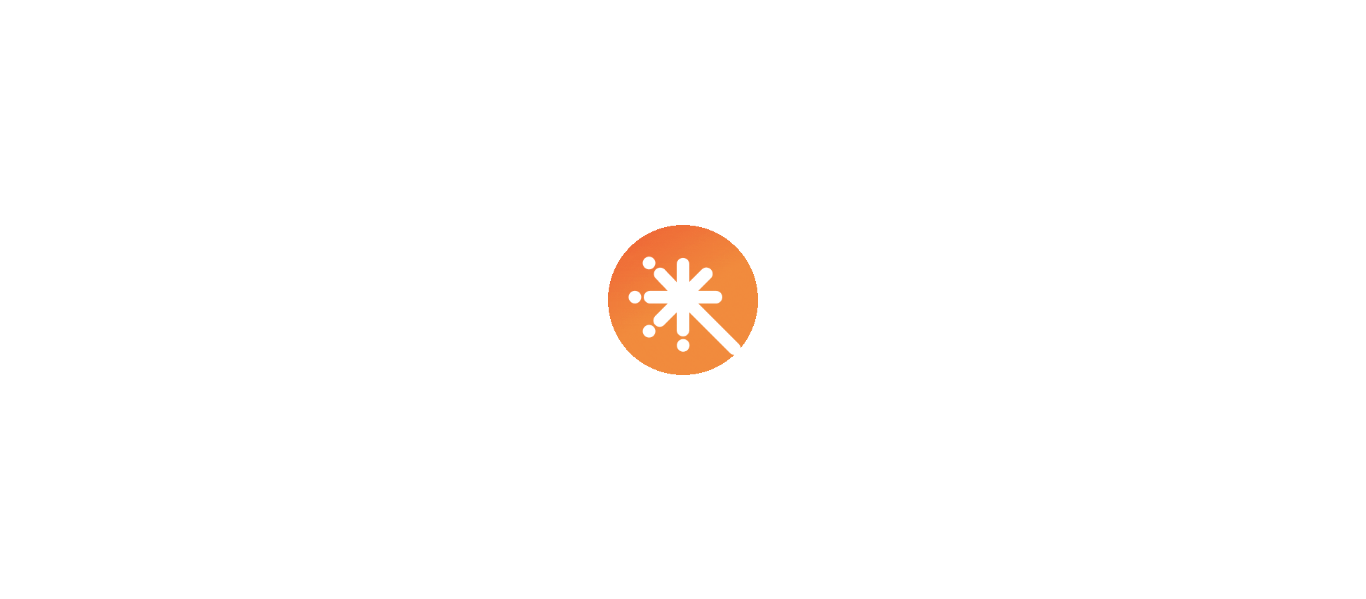 scroll, scrollTop: 0, scrollLeft: 0, axis: both 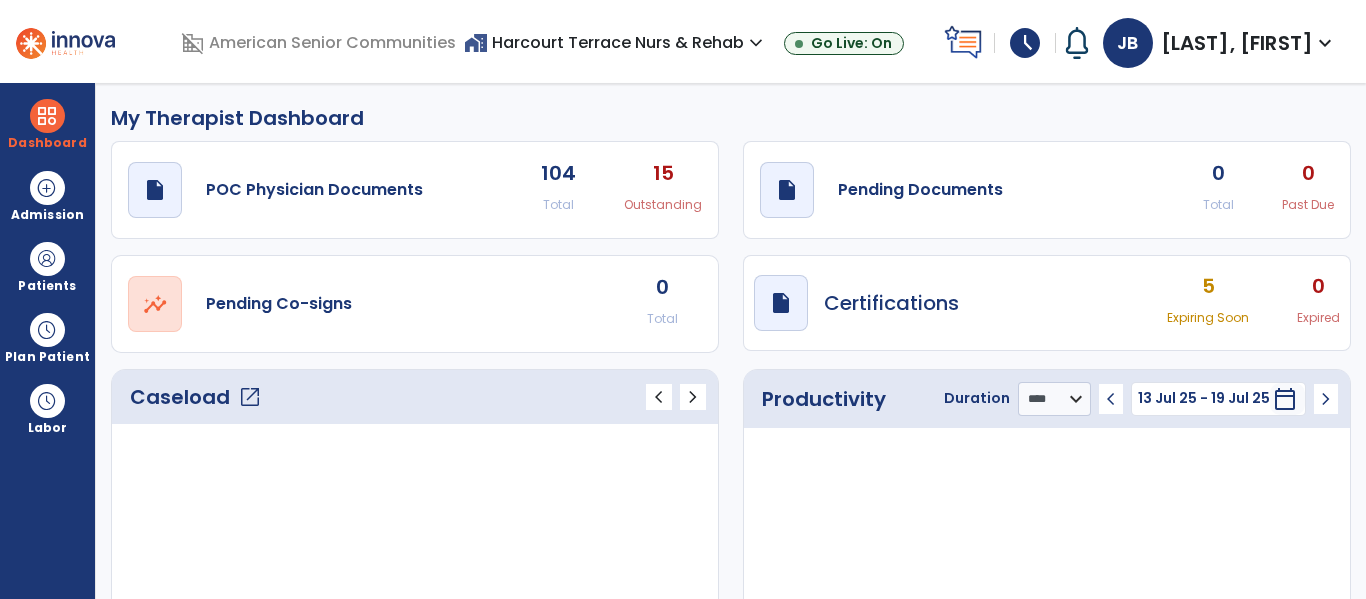 click on "open_in_new" 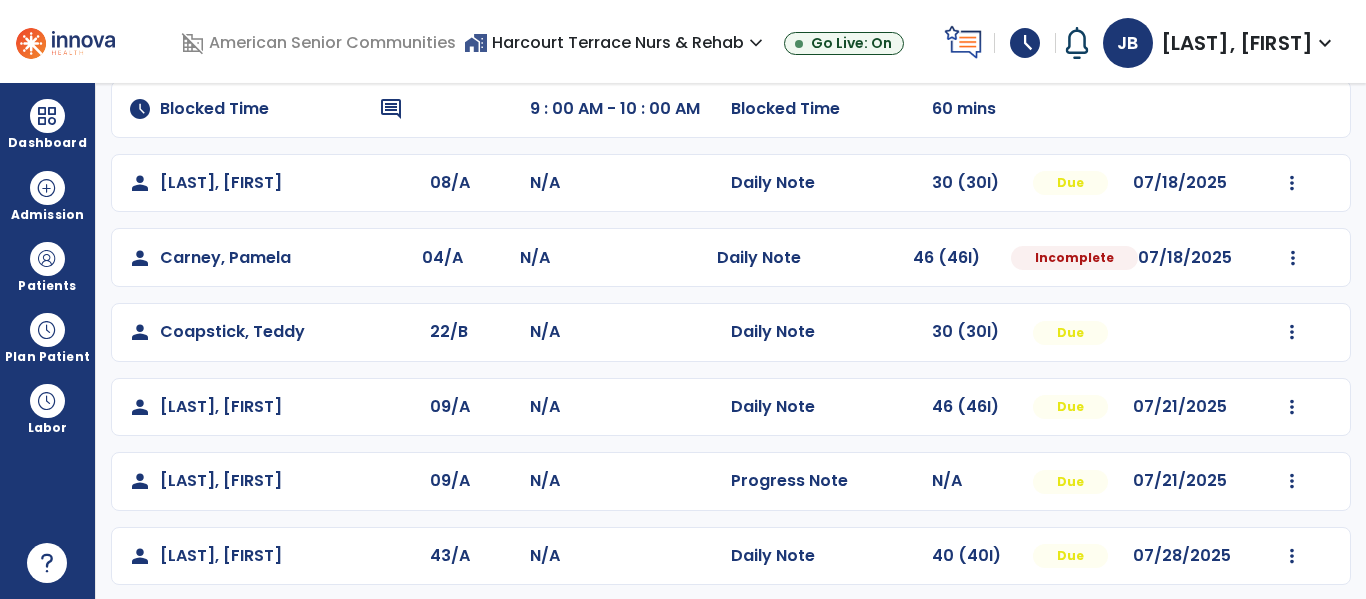 scroll, scrollTop: 334, scrollLeft: 0, axis: vertical 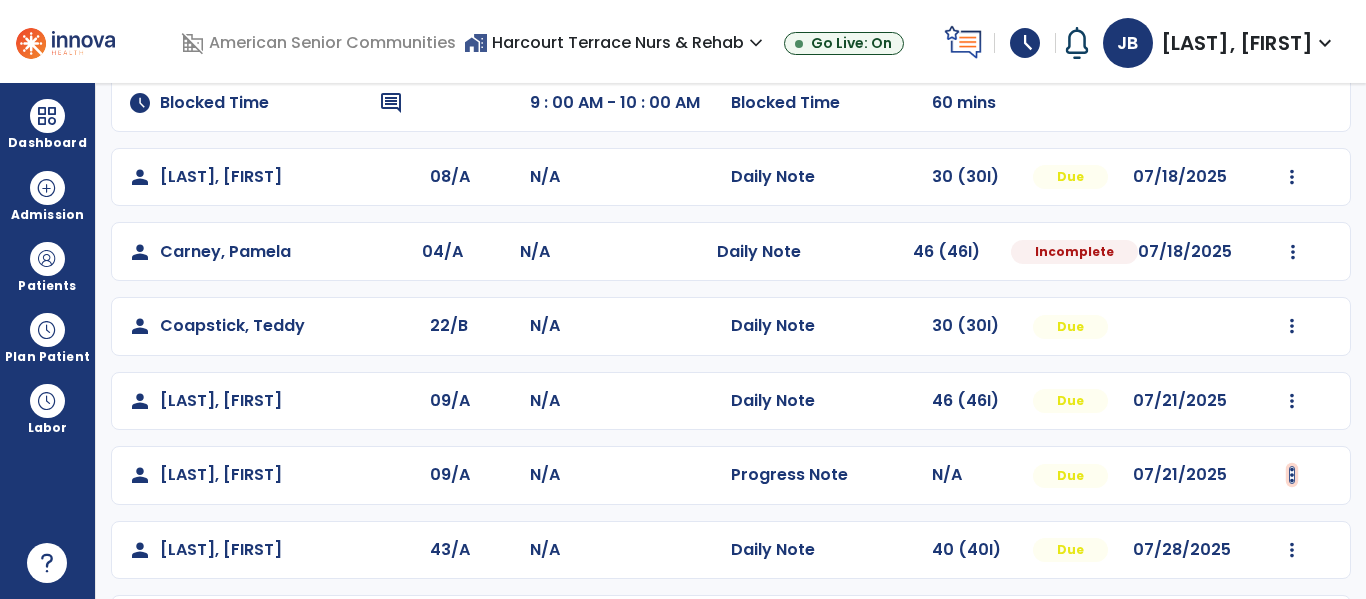 click at bounding box center (1292, -46) 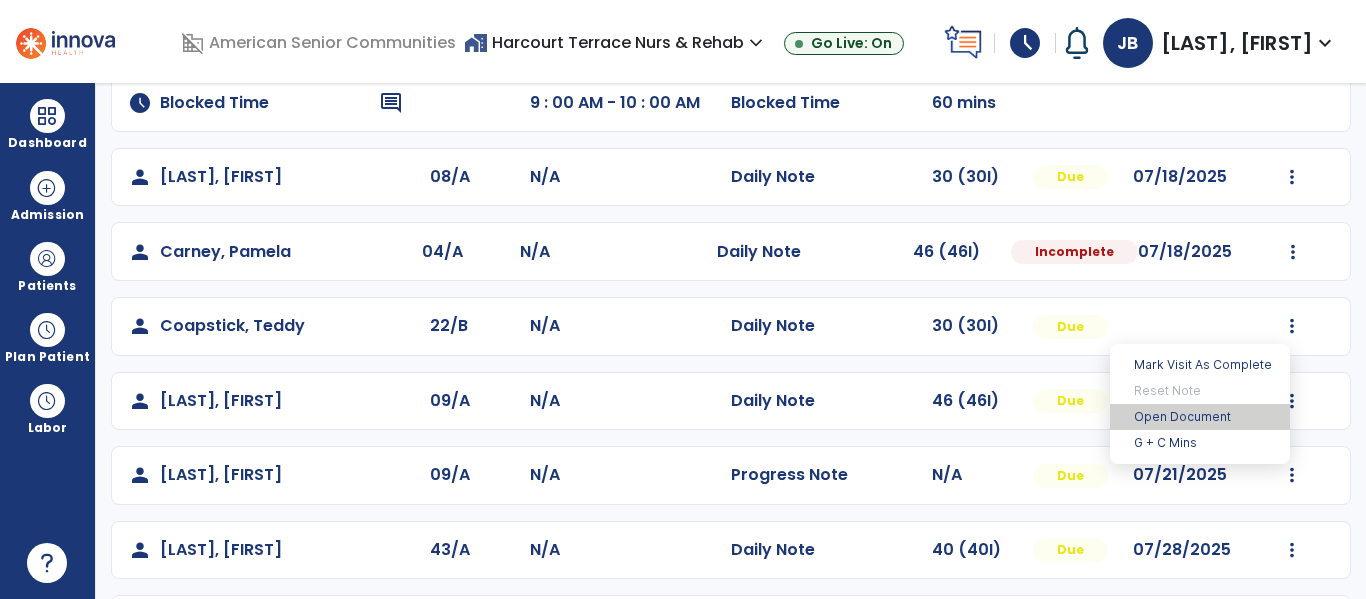 click on "Open Document" at bounding box center [1200, 417] 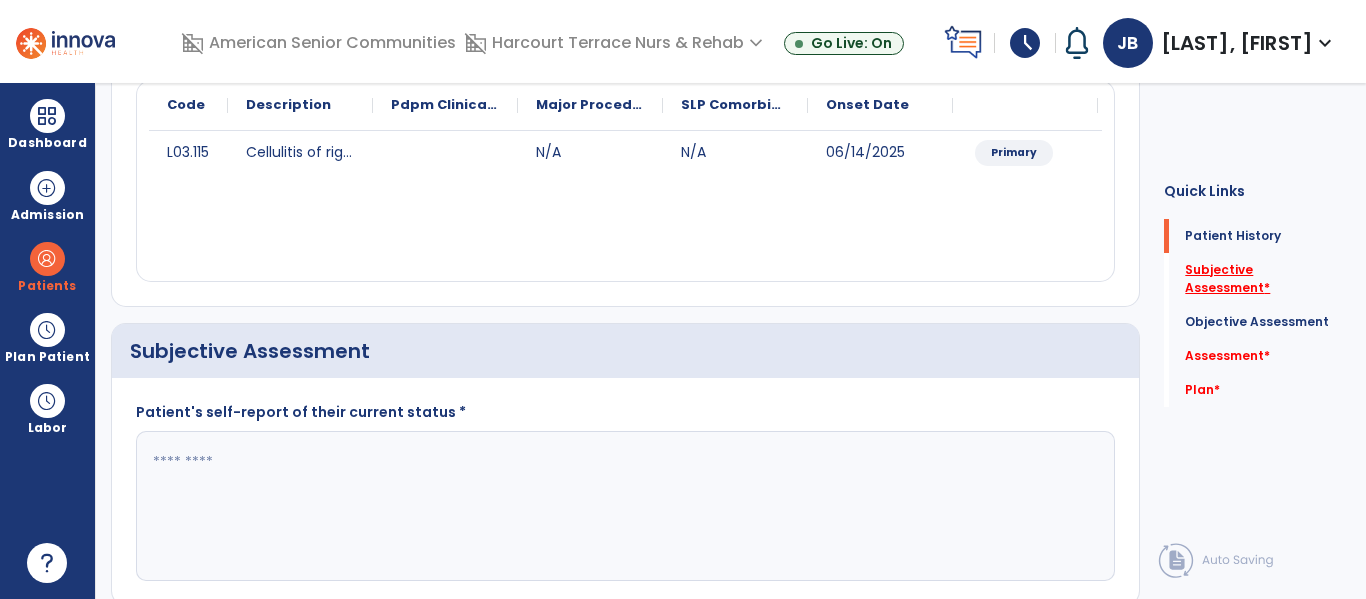 click on "Subjective Assessment   *" 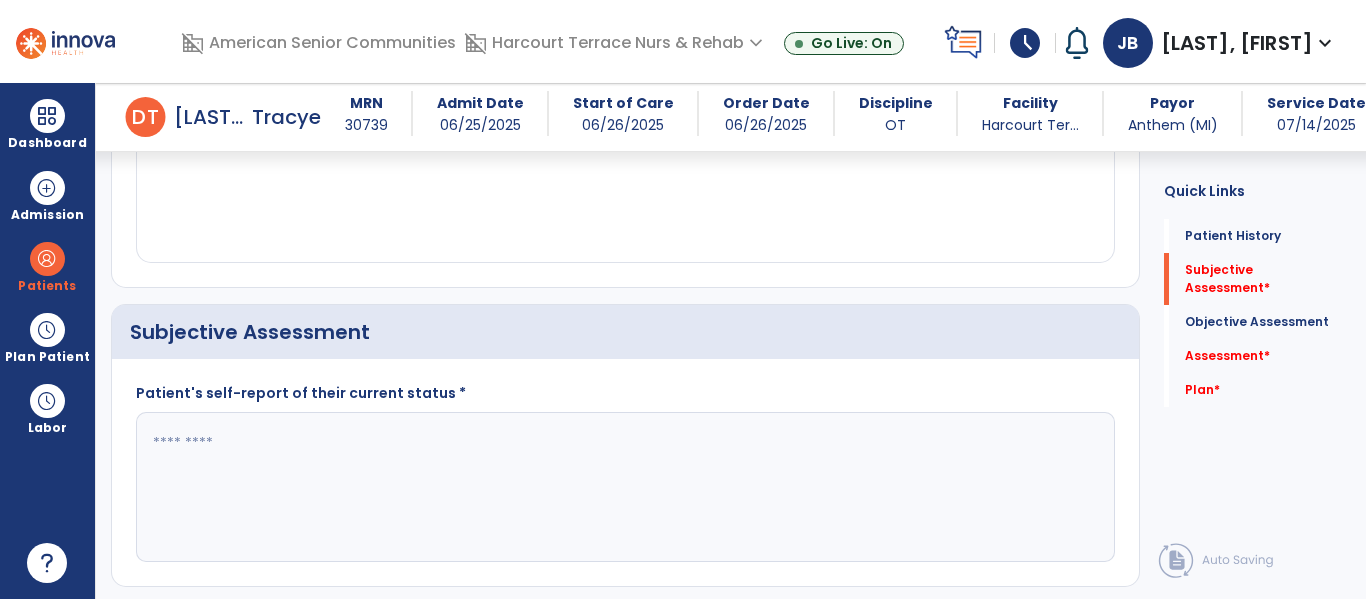 scroll, scrollTop: 42, scrollLeft: 0, axis: vertical 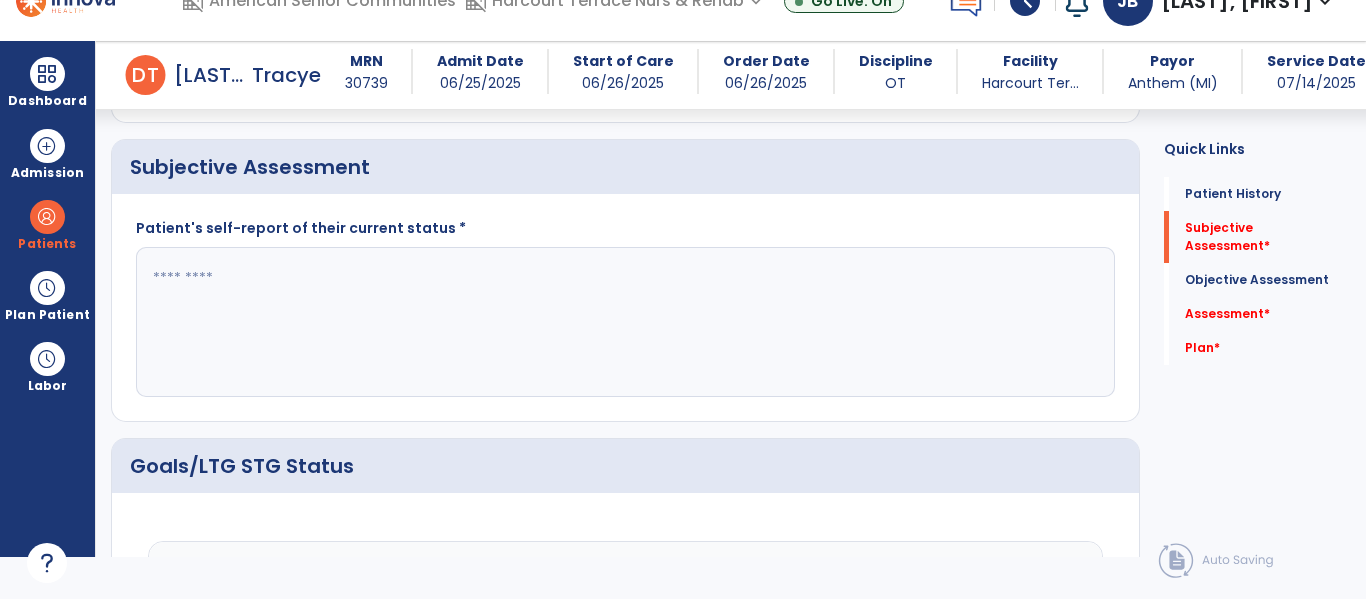 click 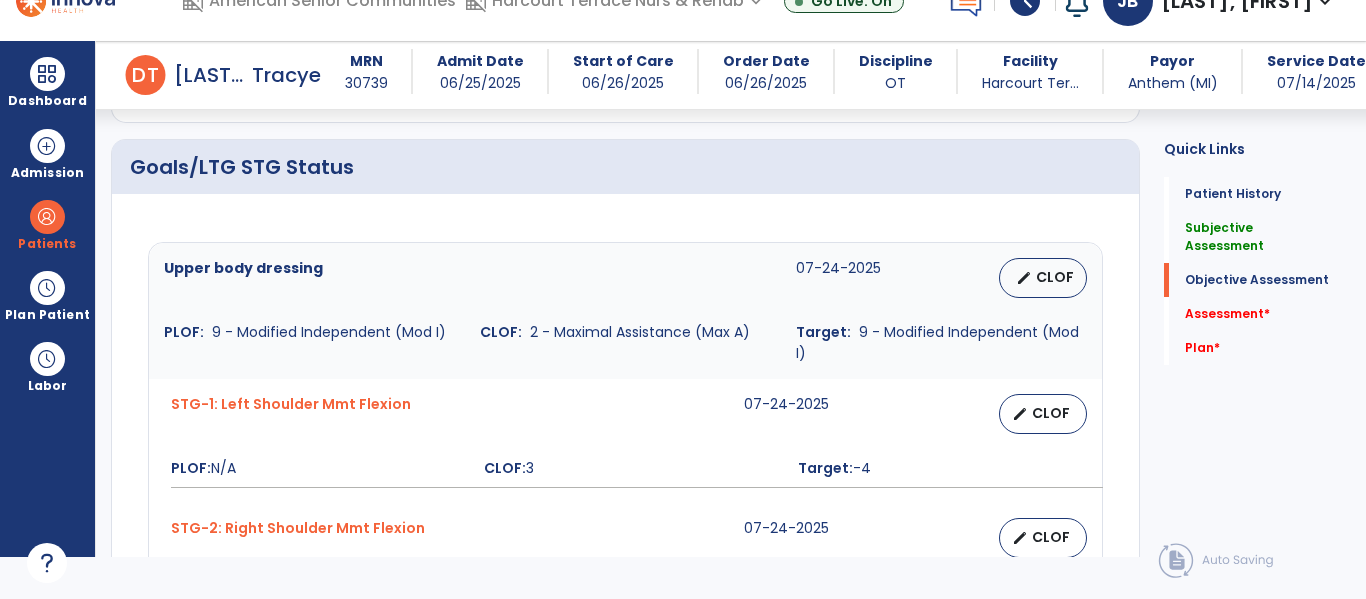 scroll, scrollTop: 757, scrollLeft: 0, axis: vertical 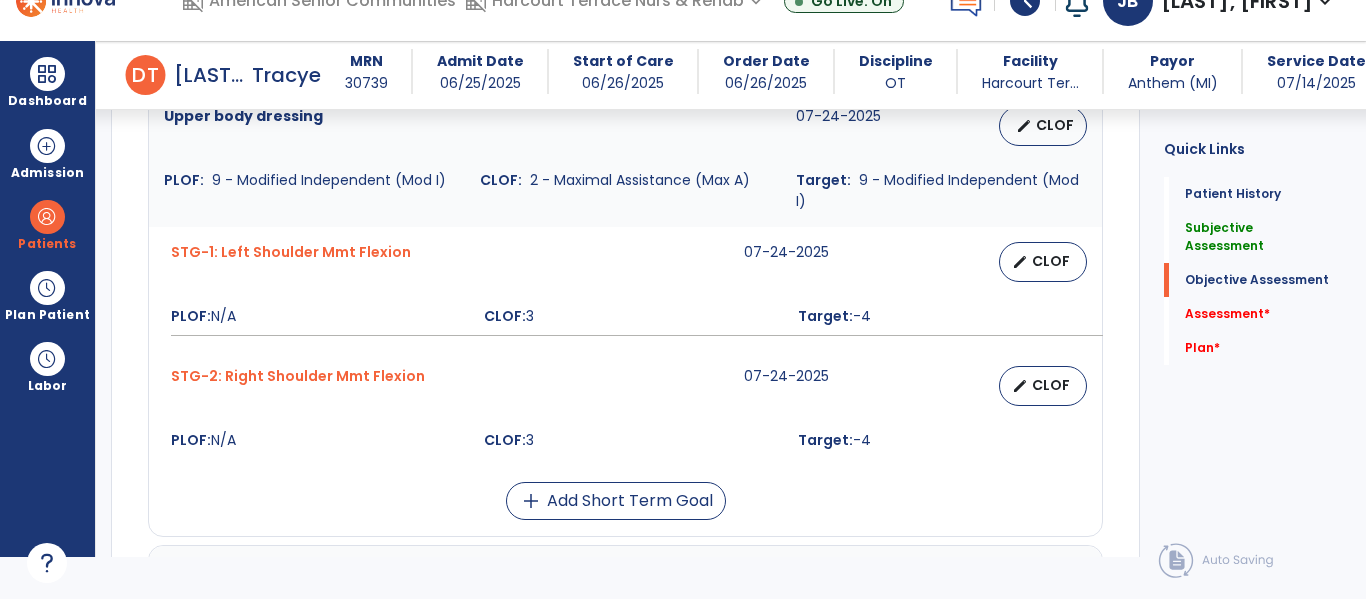 type on "**********" 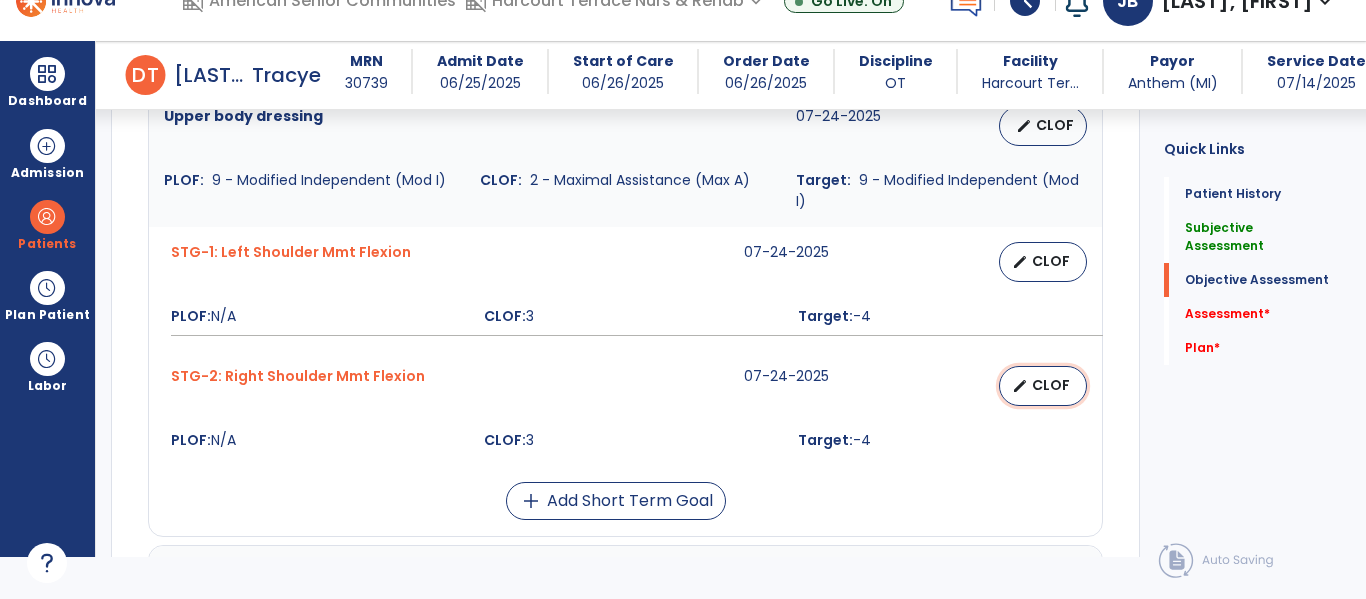 click on "edit   CLOF" at bounding box center [1043, 386] 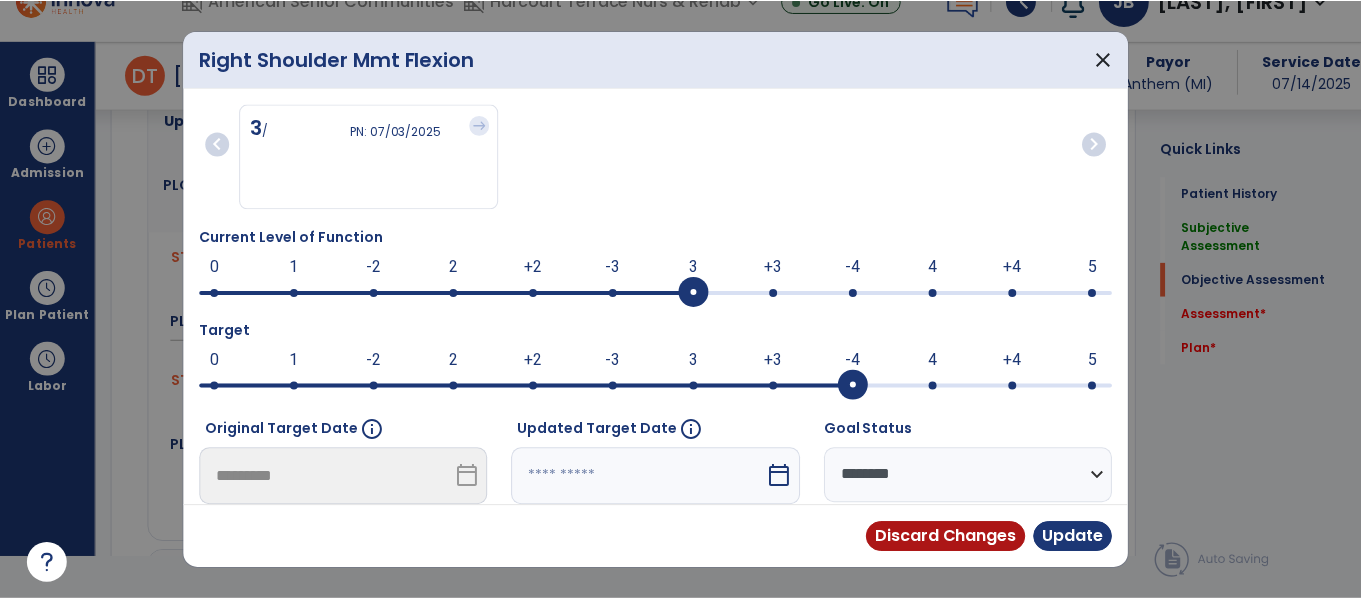 scroll, scrollTop: 0, scrollLeft: 0, axis: both 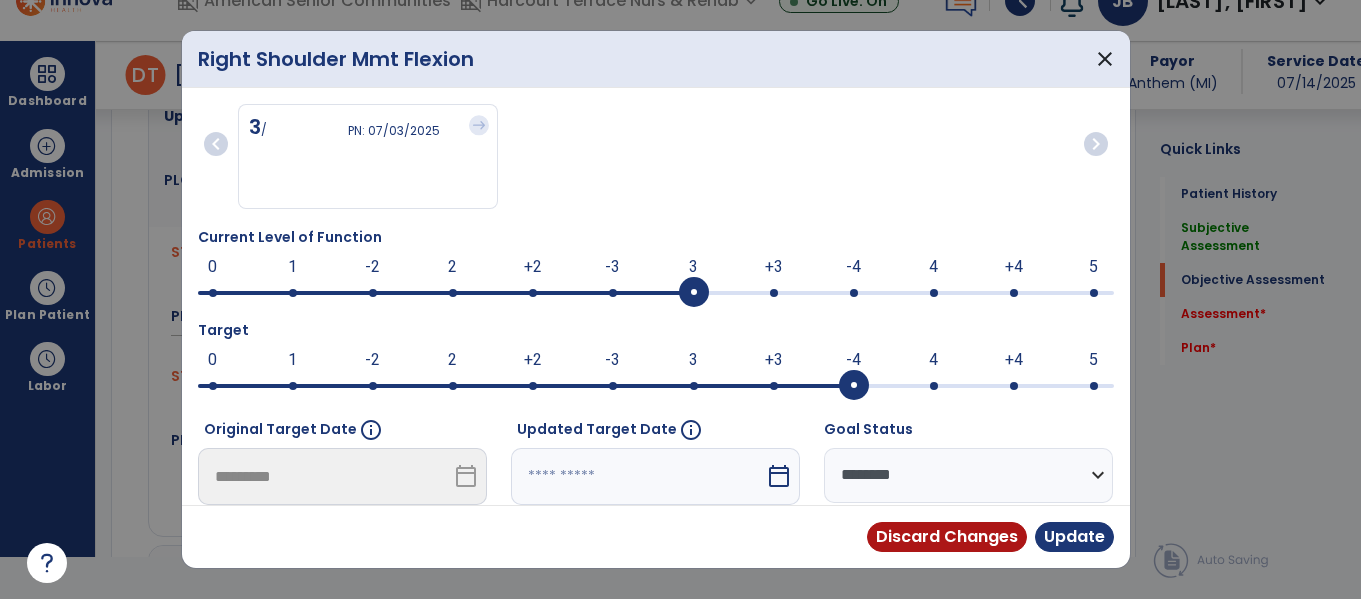 click at bounding box center [446, 293] 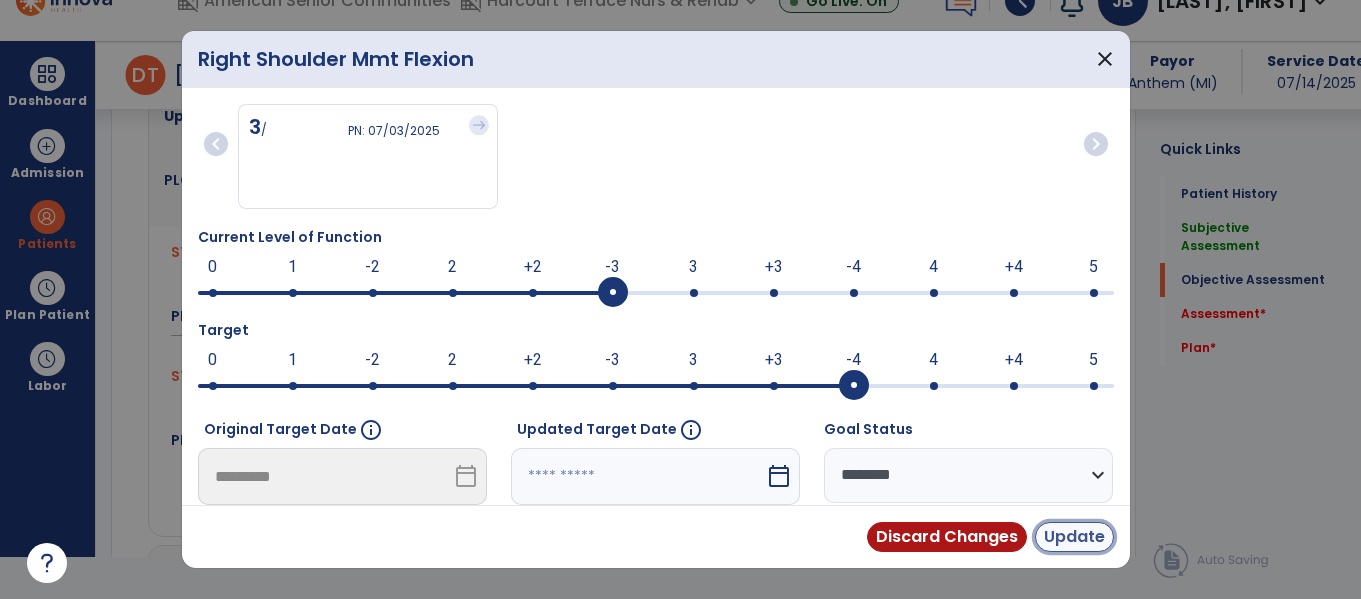click on "Update" at bounding box center (1074, 537) 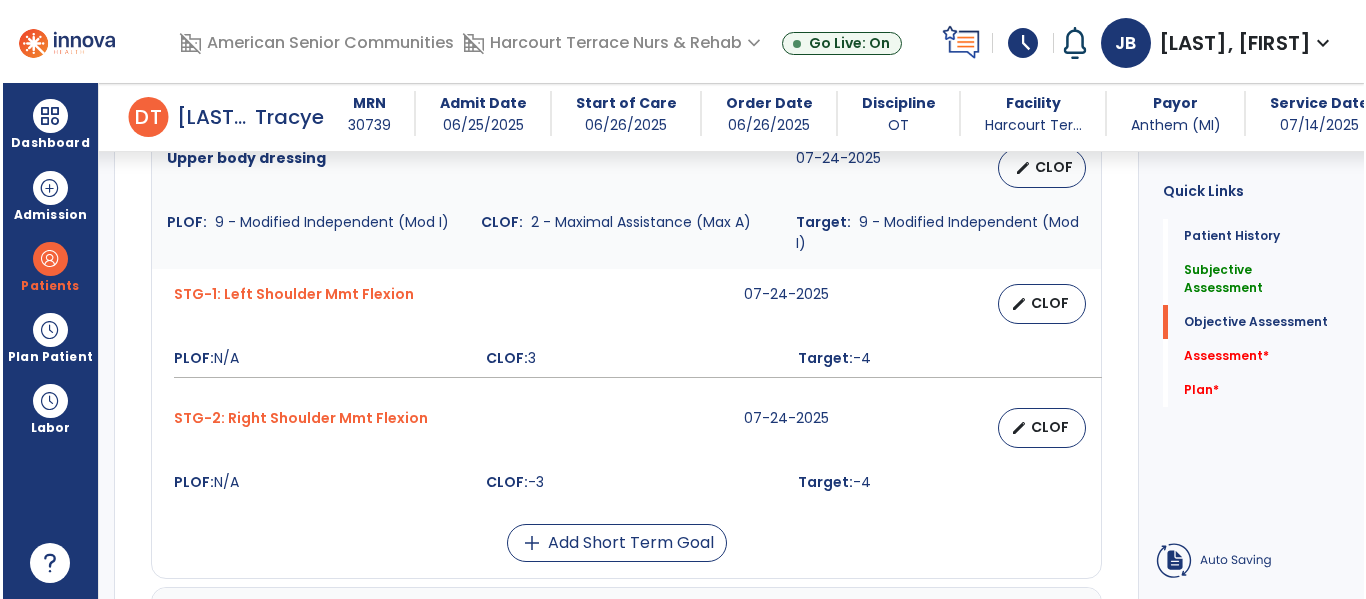 scroll, scrollTop: 42, scrollLeft: 0, axis: vertical 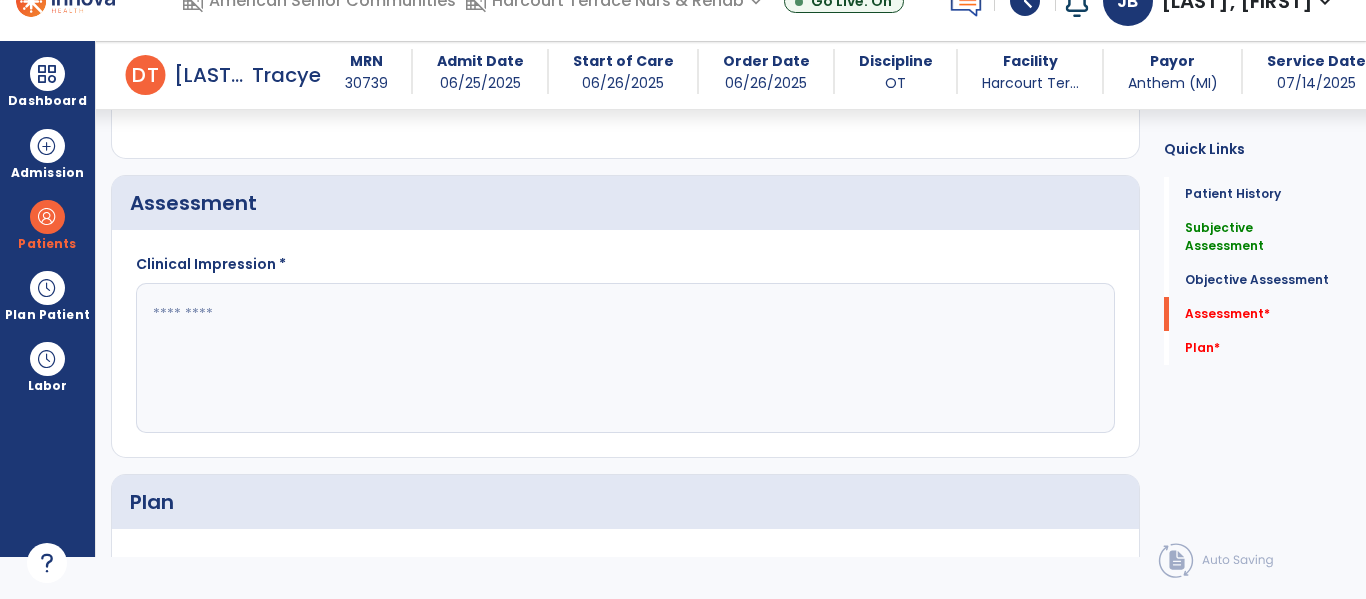 click 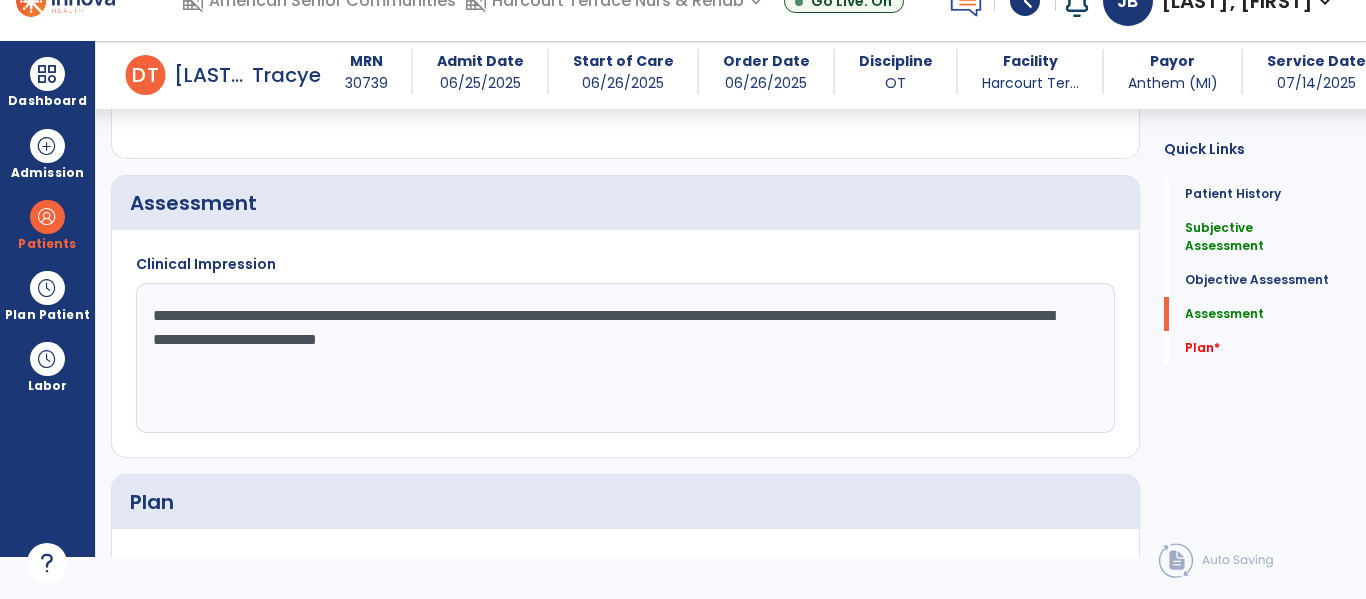 click on "**********" 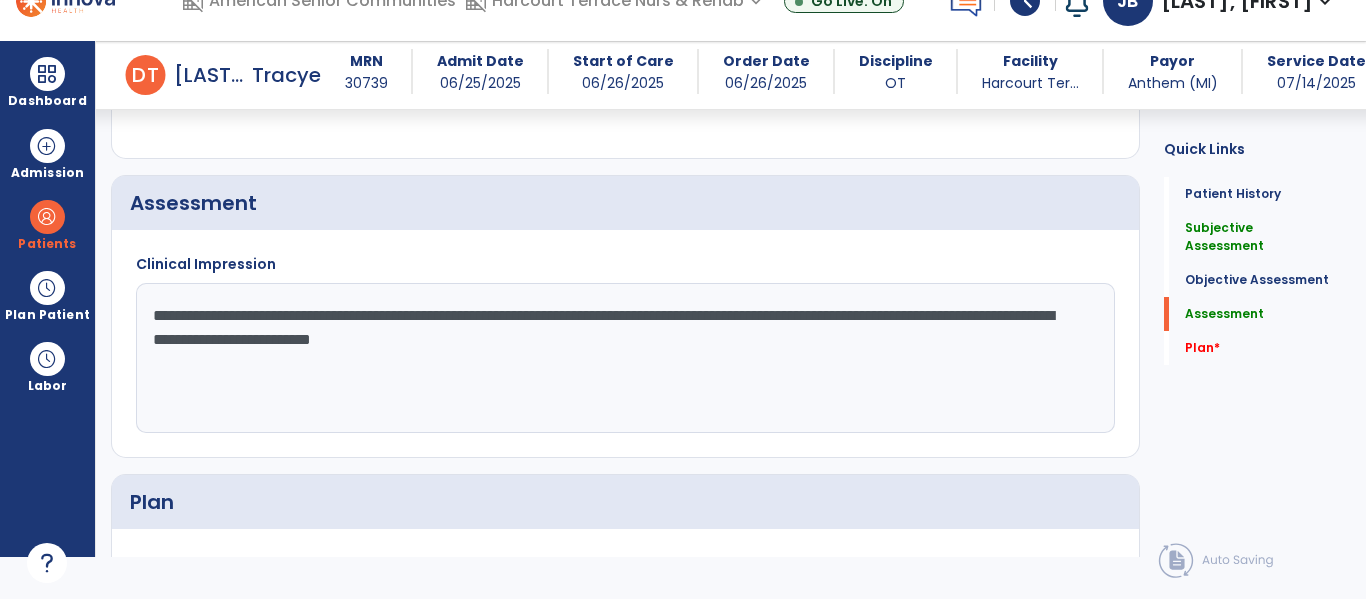 click on "**********" 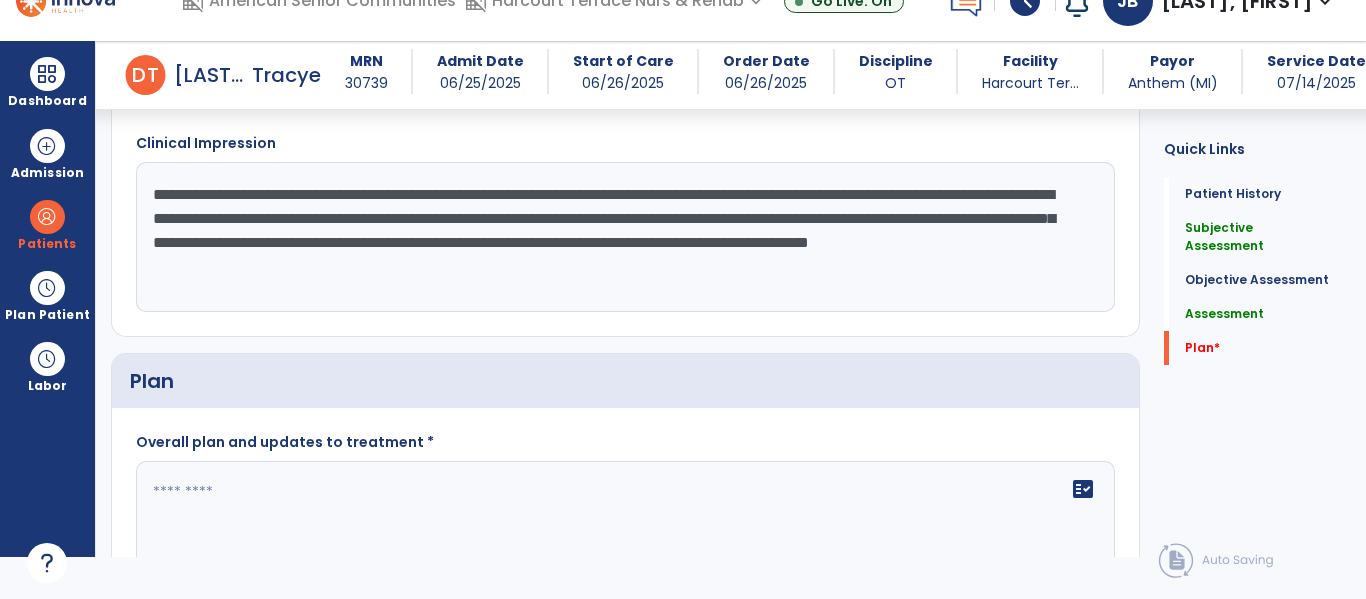 scroll, scrollTop: 1867, scrollLeft: 0, axis: vertical 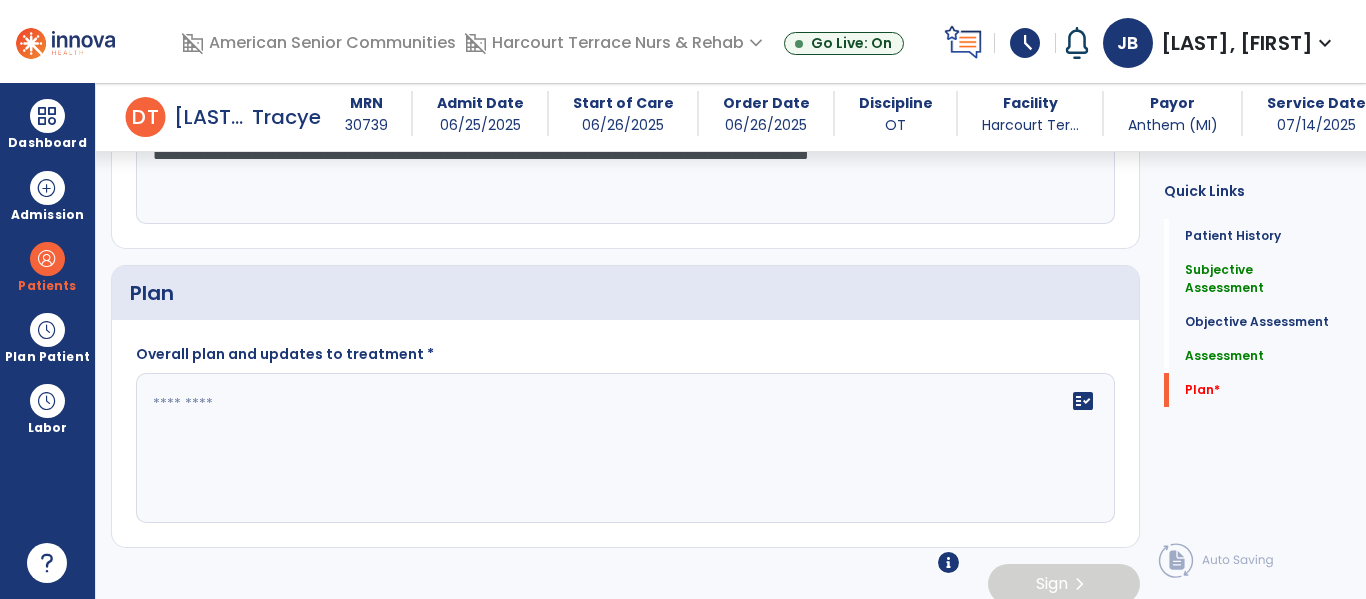 type on "**********" 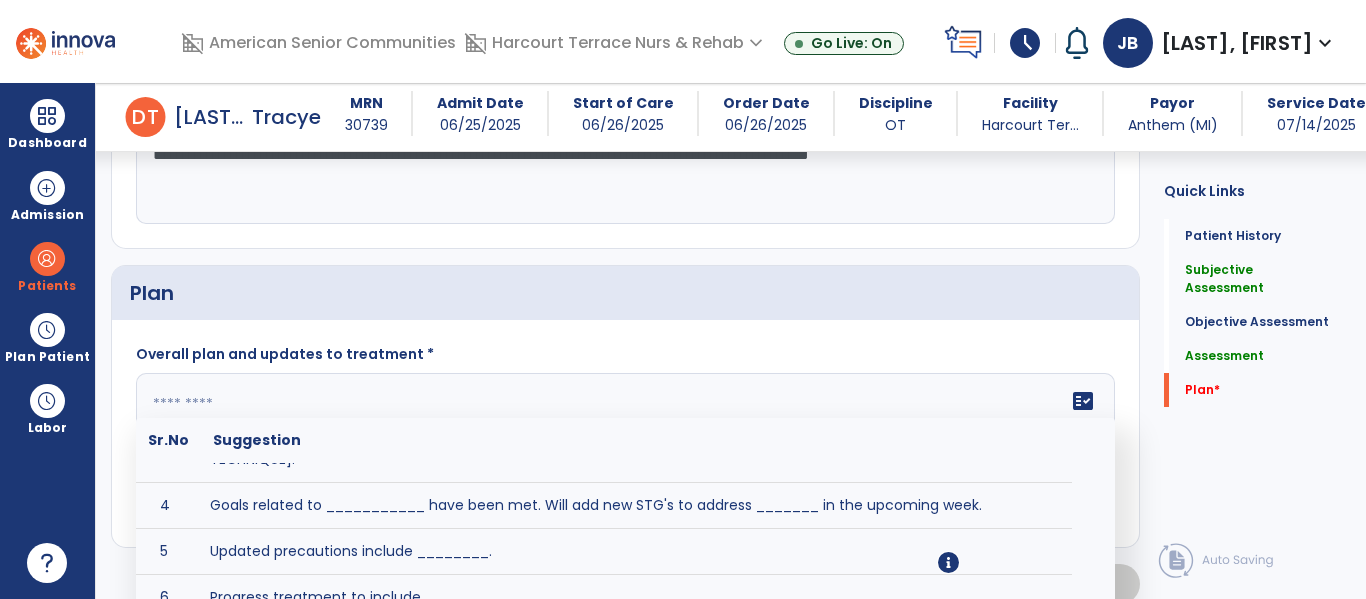 scroll, scrollTop: 156, scrollLeft: 0, axis: vertical 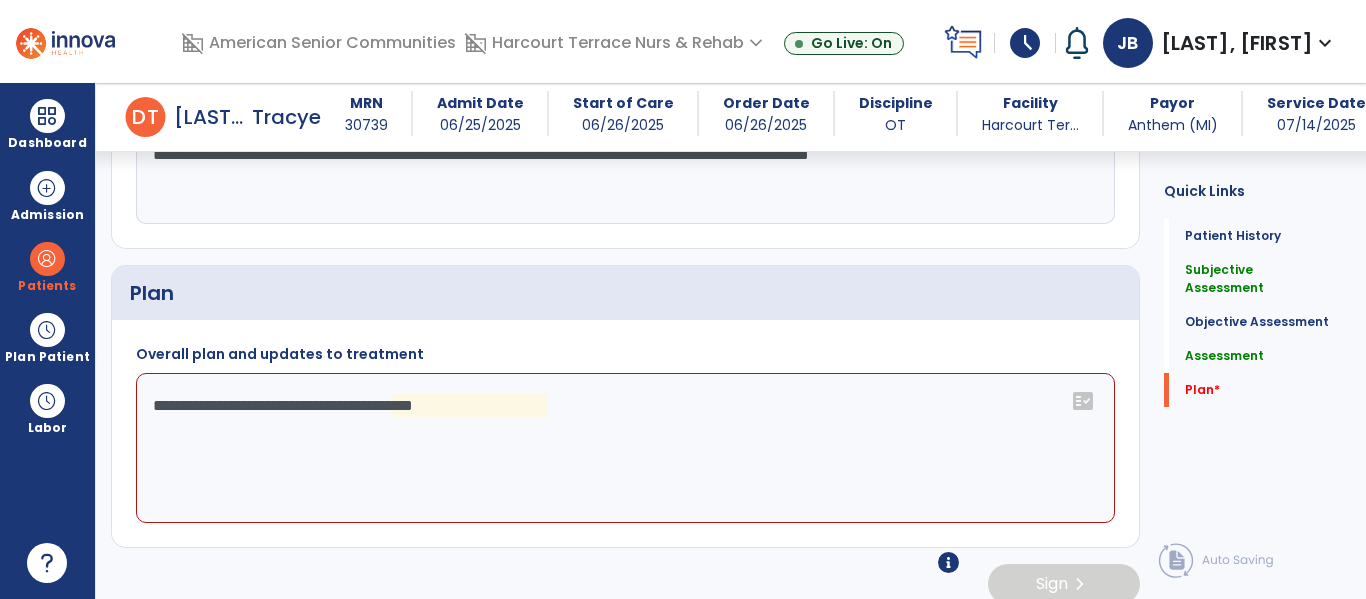 click on "**********" 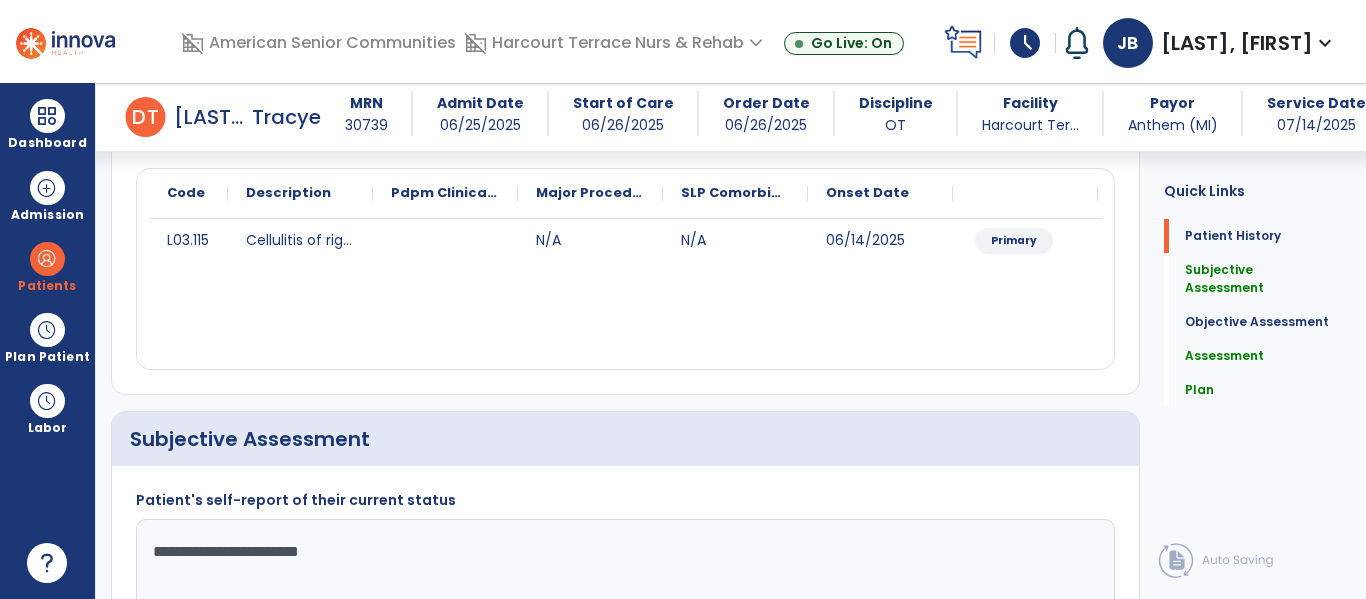 scroll, scrollTop: 0, scrollLeft: 0, axis: both 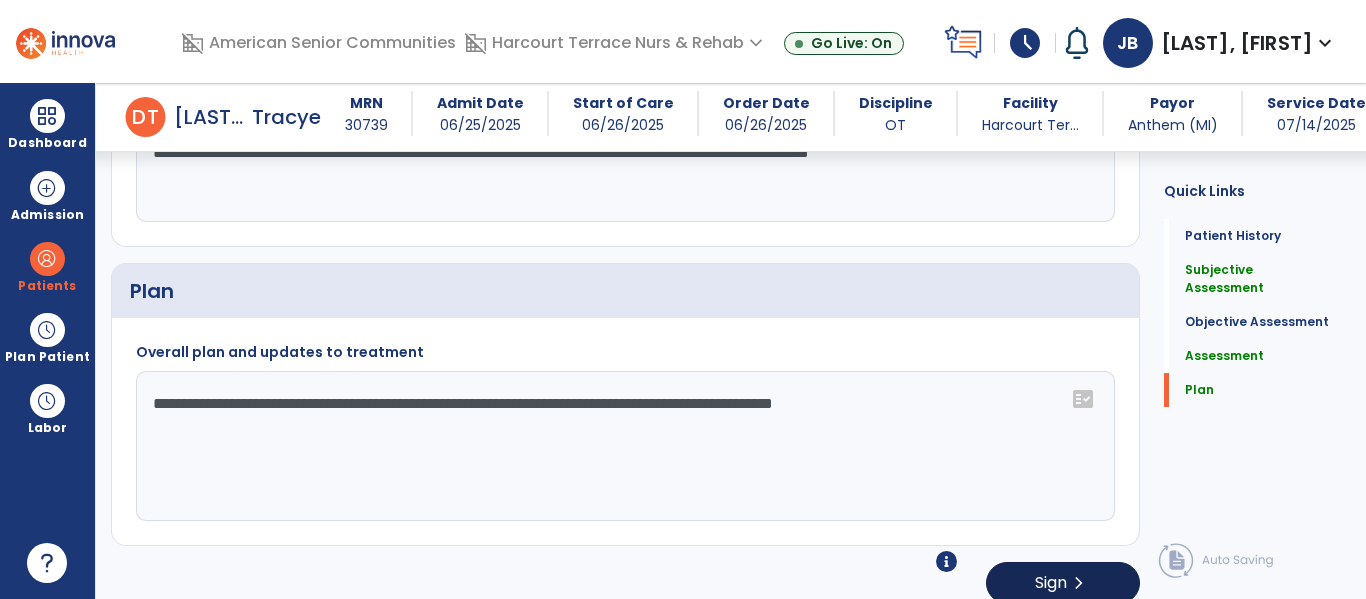type on "**********" 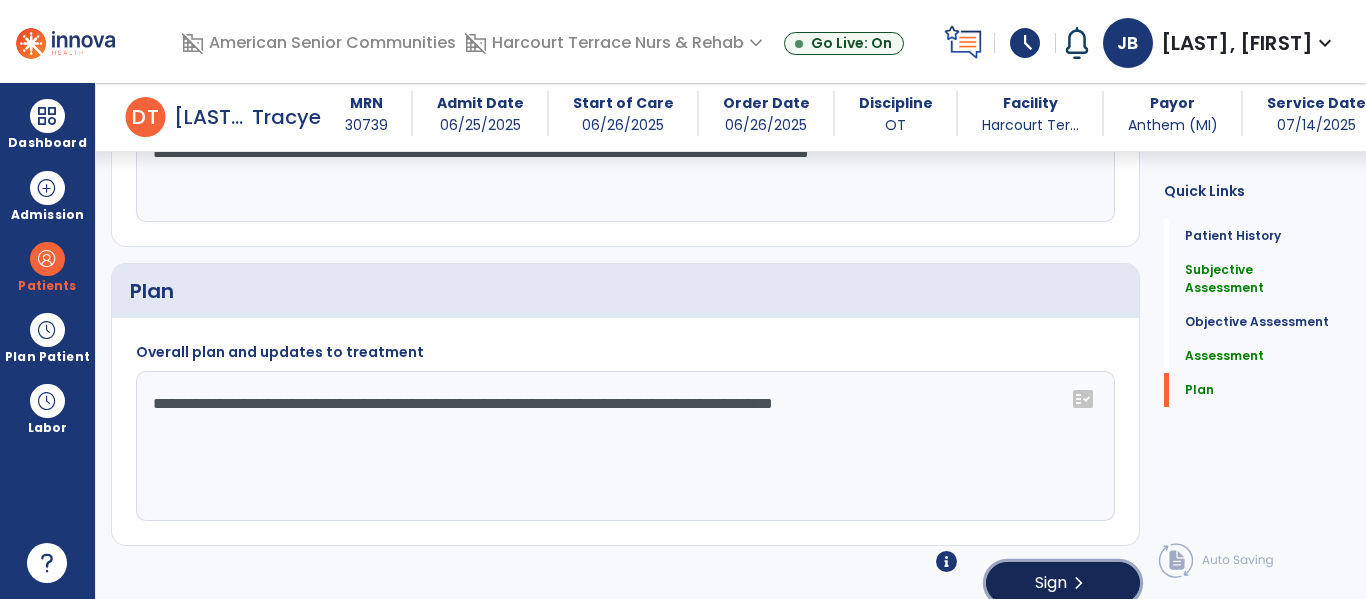 click on "Sign" 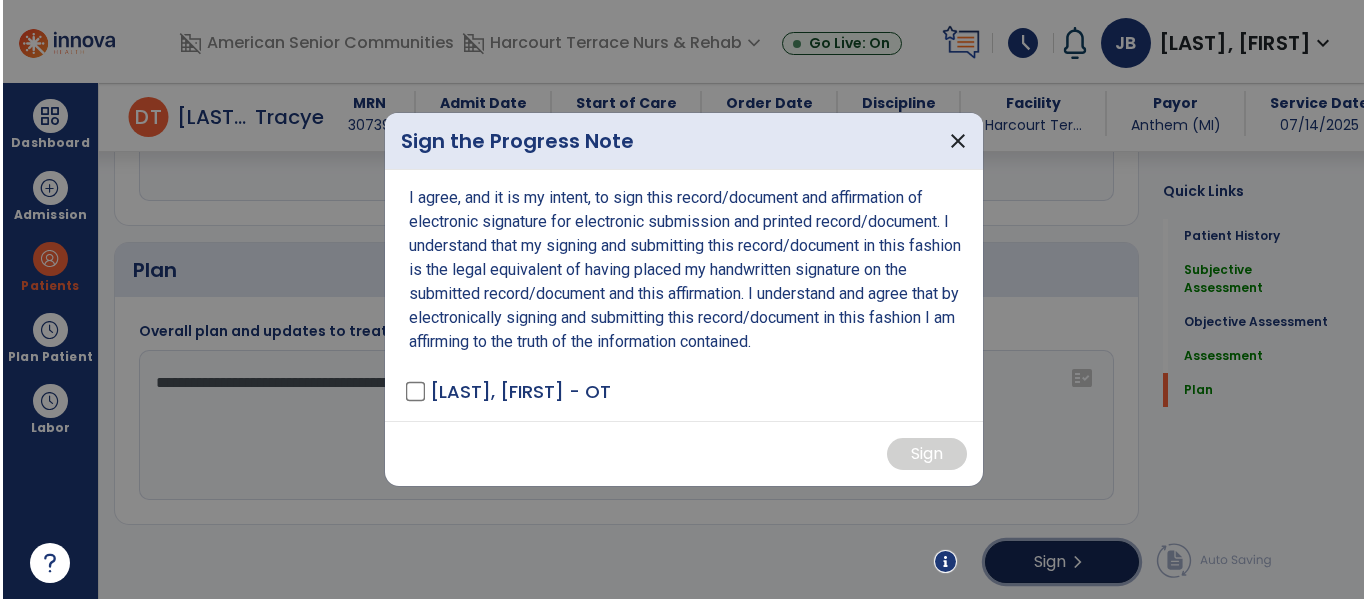 scroll, scrollTop: 1948, scrollLeft: 0, axis: vertical 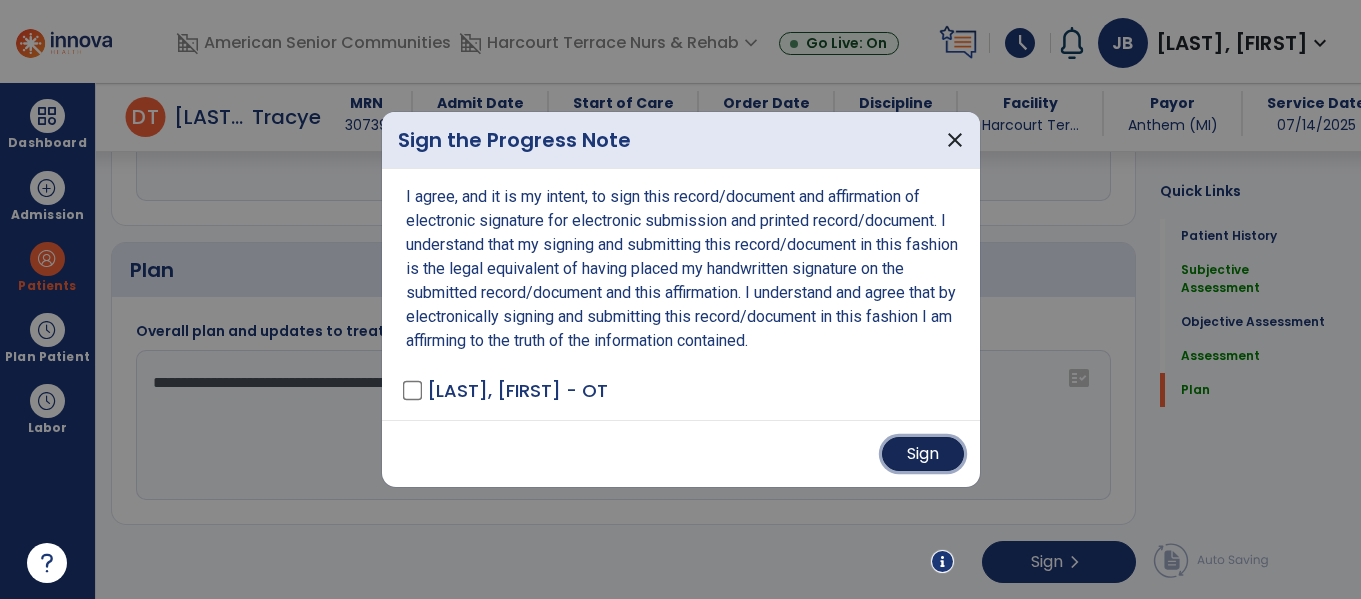 click on "Sign" at bounding box center (923, 454) 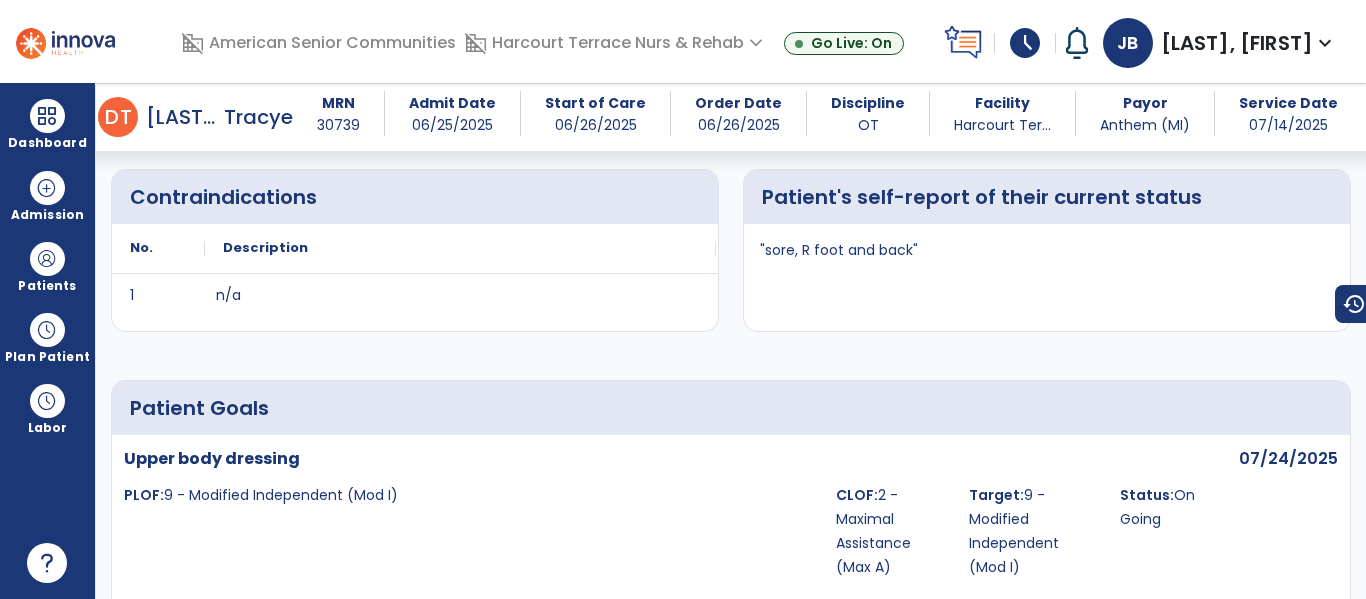 scroll, scrollTop: 515, scrollLeft: 0, axis: vertical 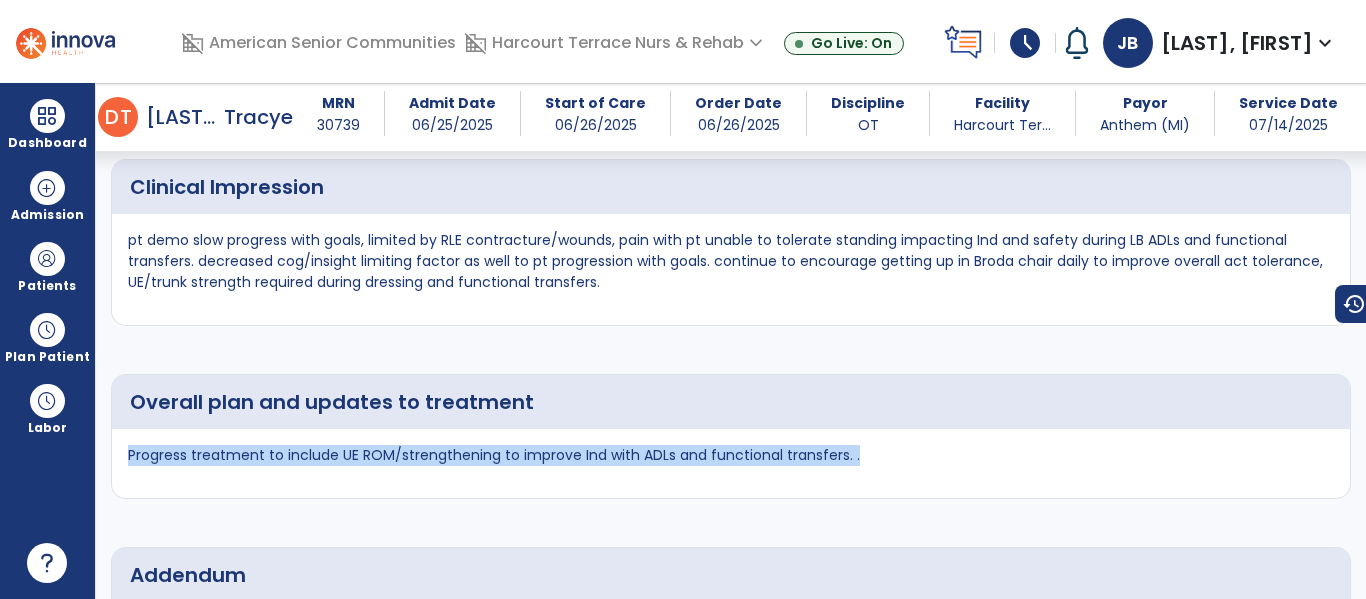 drag, startPoint x: 127, startPoint y: 457, endPoint x: 910, endPoint y: 442, distance: 783.1437 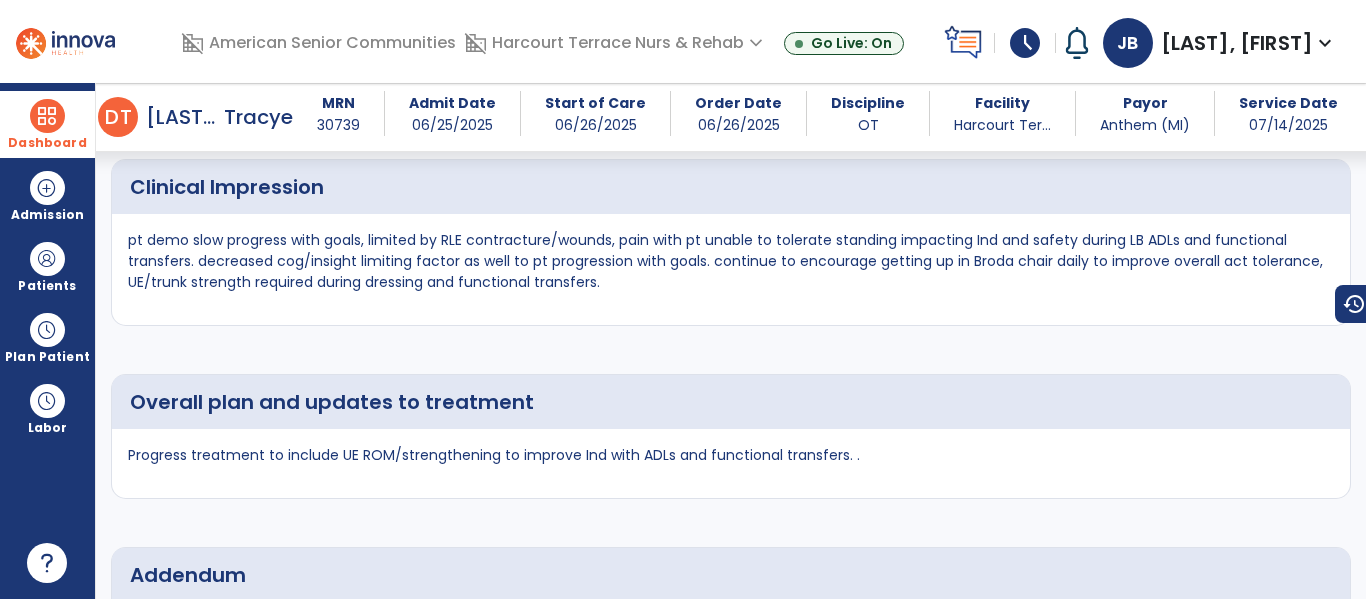 click at bounding box center (47, 116) 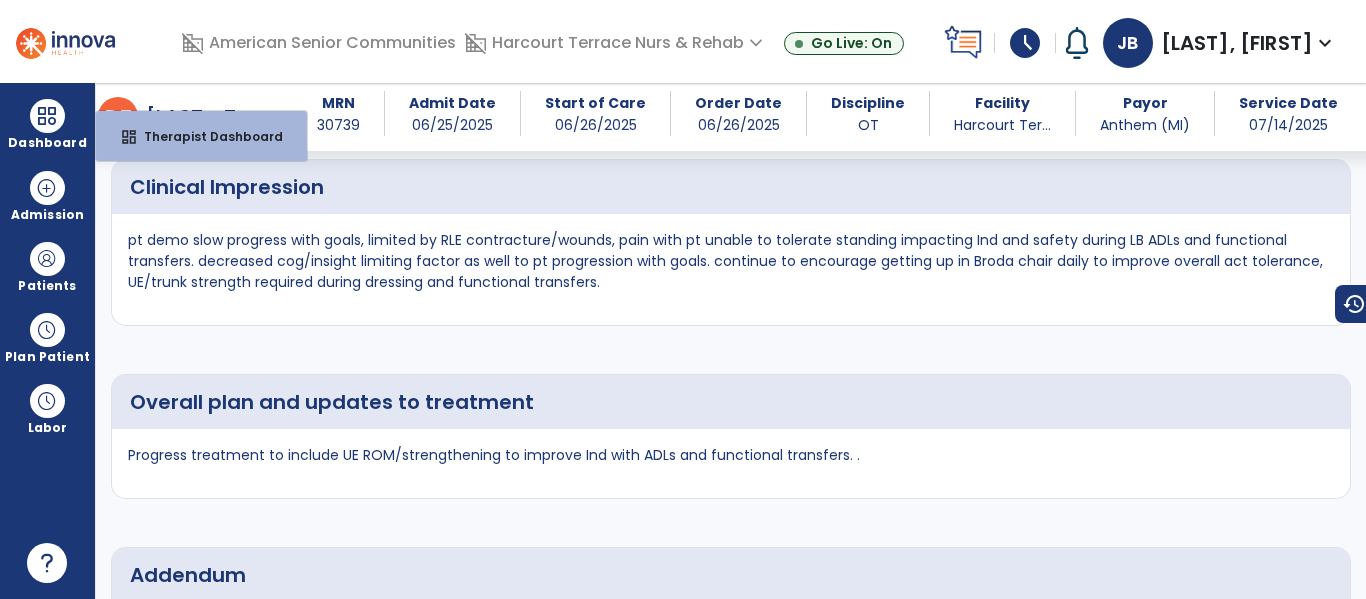 click on "pt demo slow progress with goals, limited by RLE contracture/wounds, pain with pt unable to tolerate standing impacting Ind and safety during LB ADLs and functional transfers. decreased cog/insight limiting factor as well to pt progression with goals. continue to encourage getting up in Broda chair daily to improve overall act tolerance, UE/trunk strength required during dressing and functional transfers." at bounding box center (731, 269) 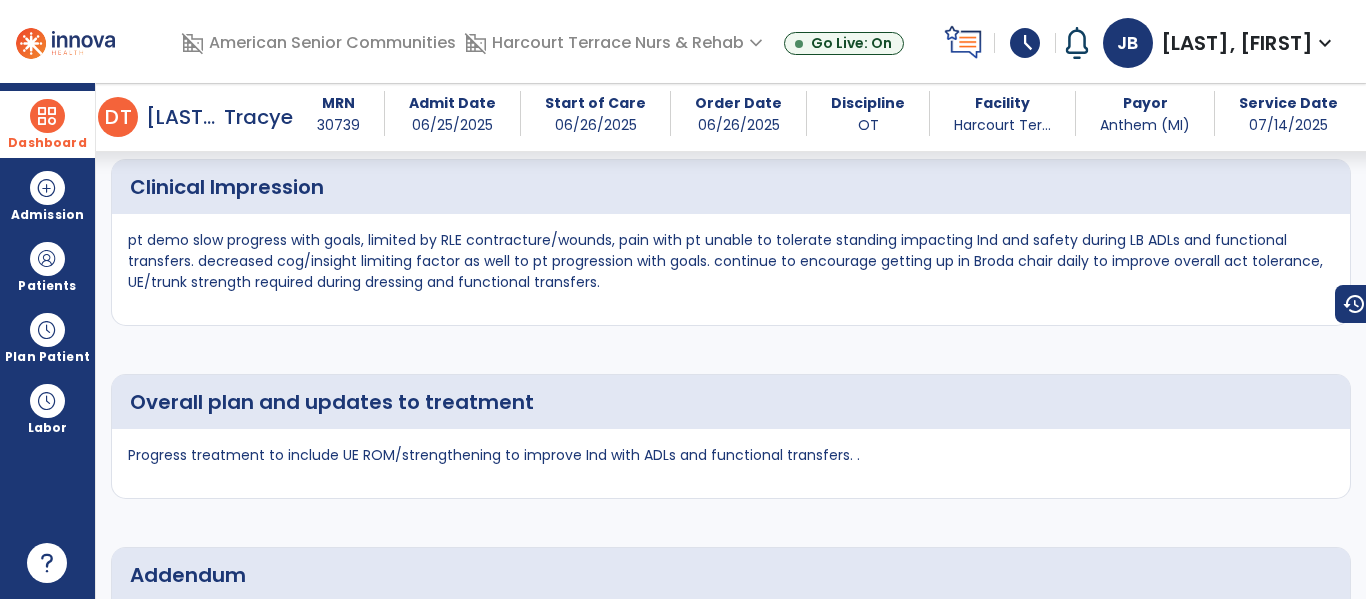 click at bounding box center [47, 116] 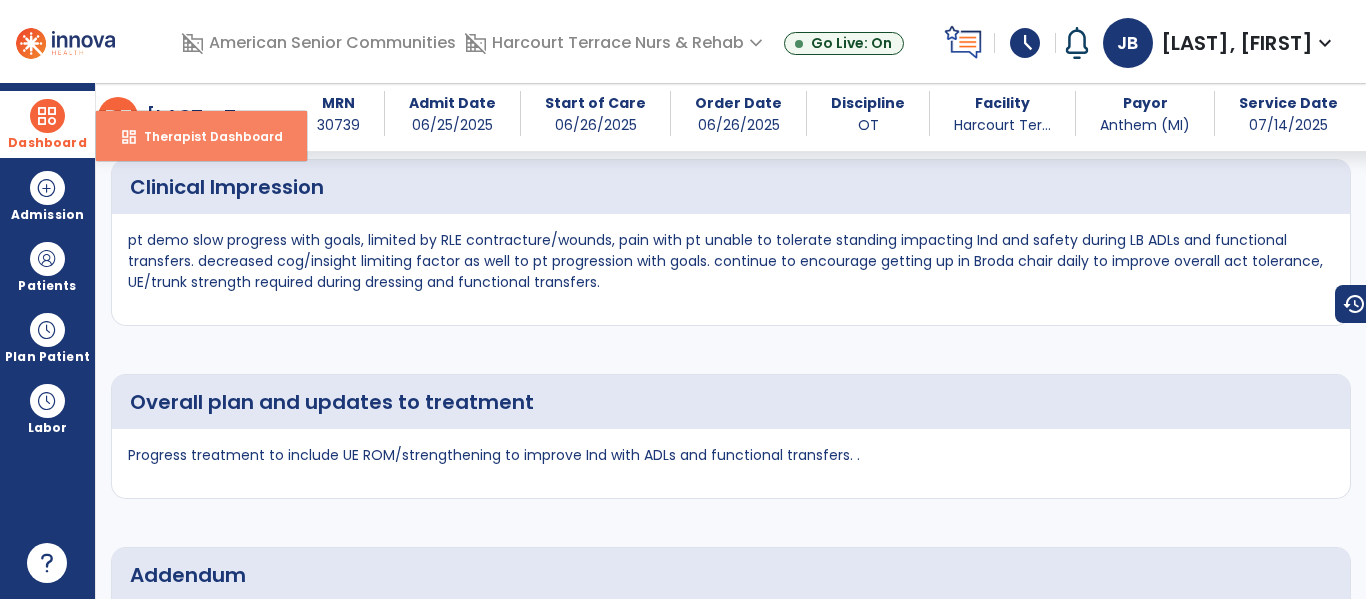 click on "Therapist Dashboard" at bounding box center (205, 136) 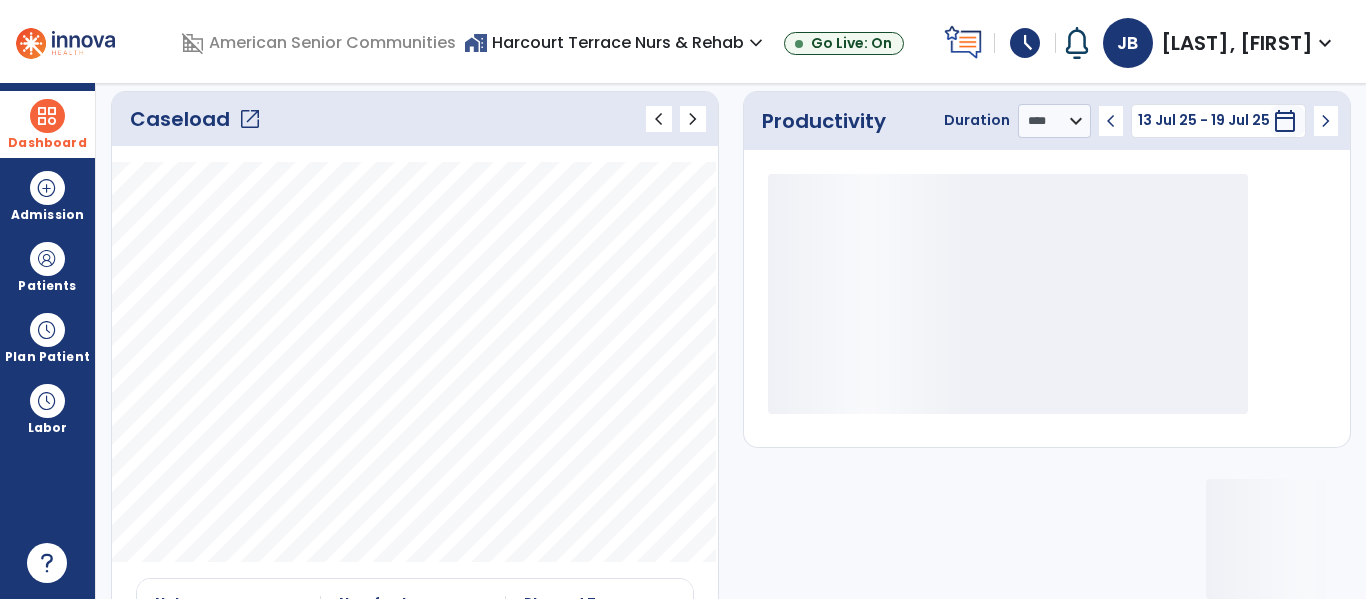 click on "open_in_new" 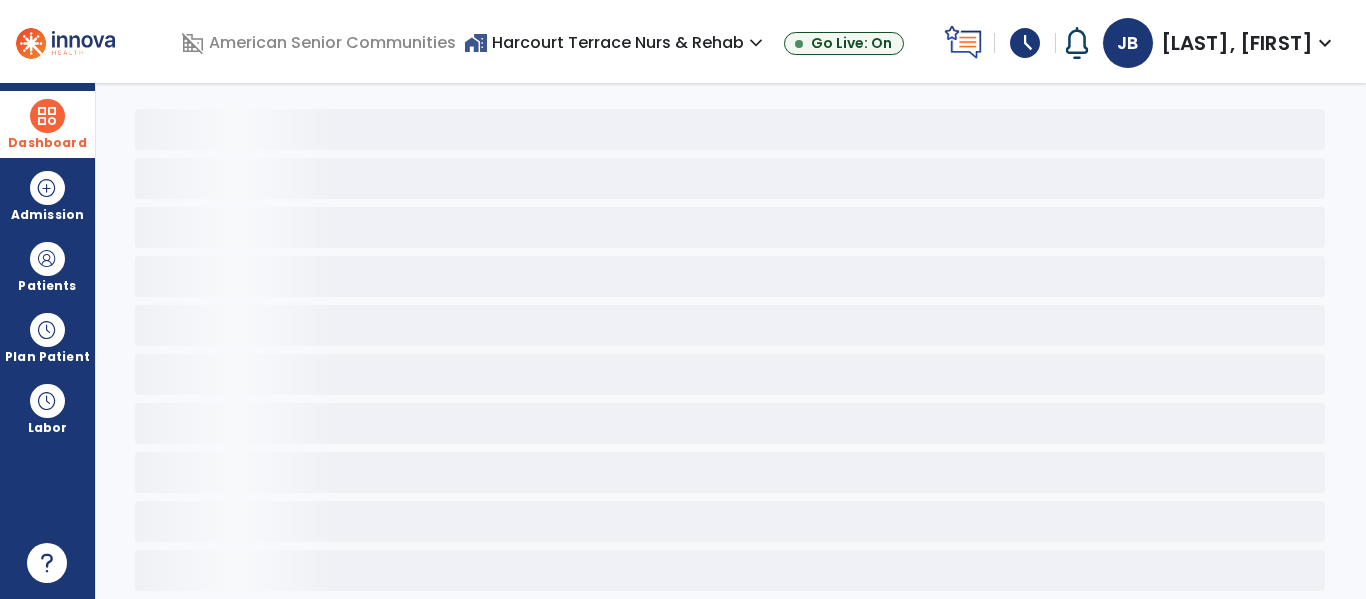 scroll, scrollTop: 78, scrollLeft: 0, axis: vertical 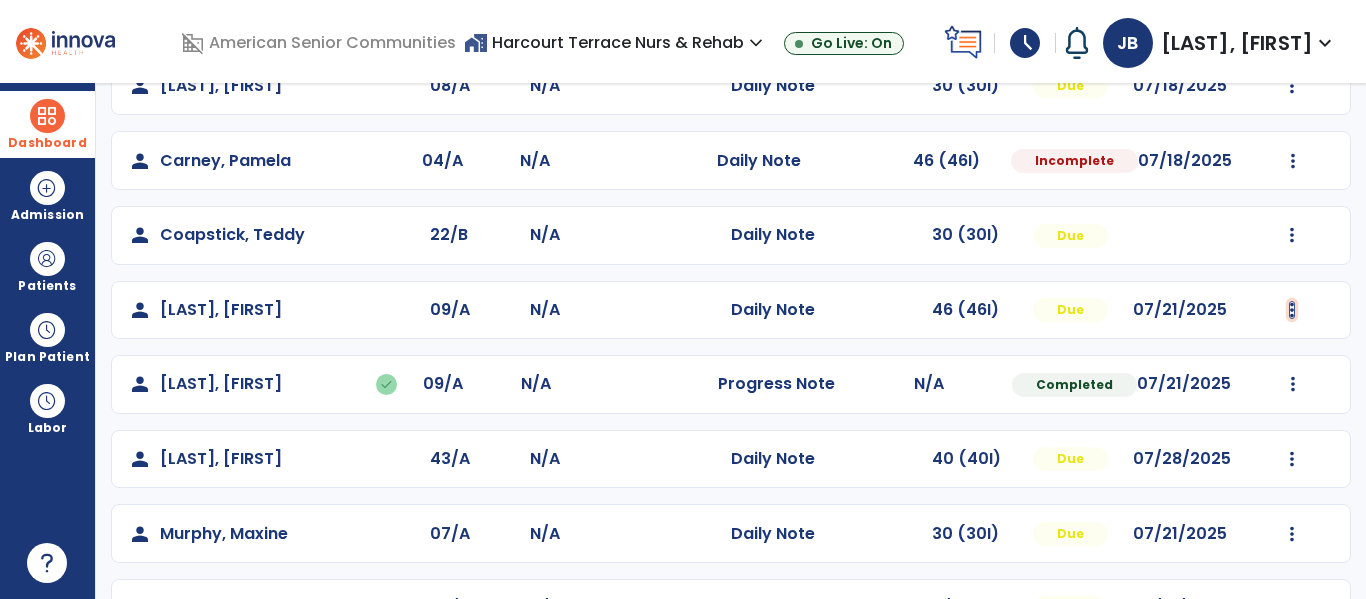 click at bounding box center (1292, -137) 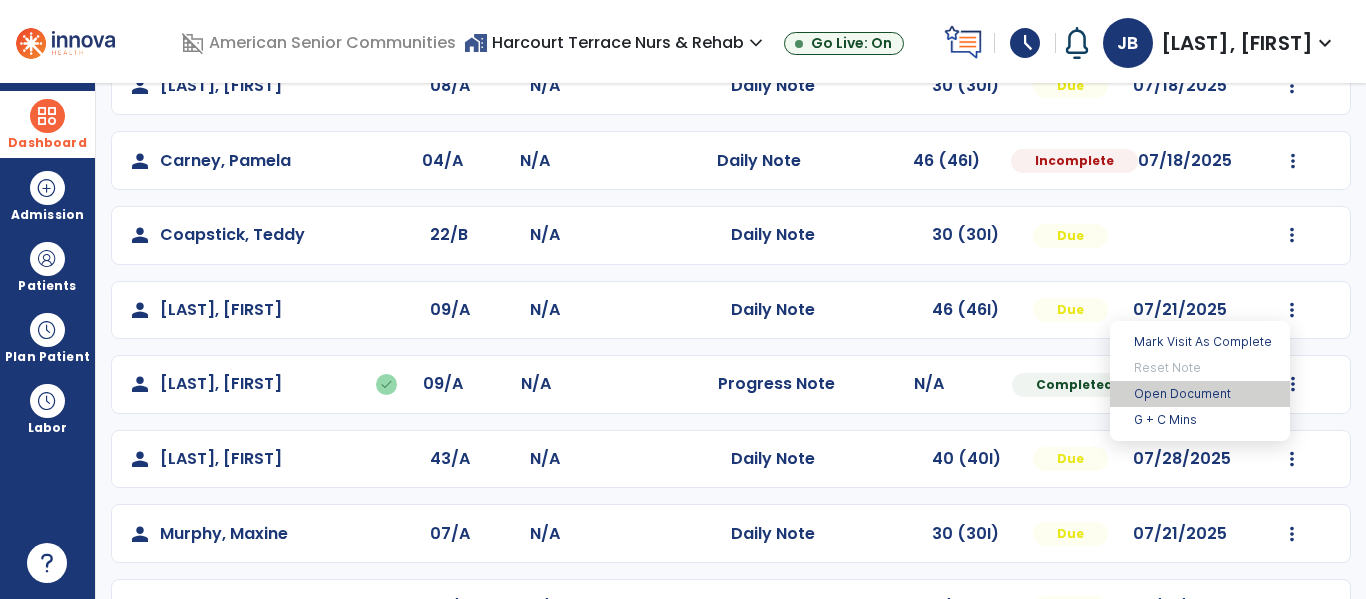 click on "Open Document" at bounding box center [1200, 394] 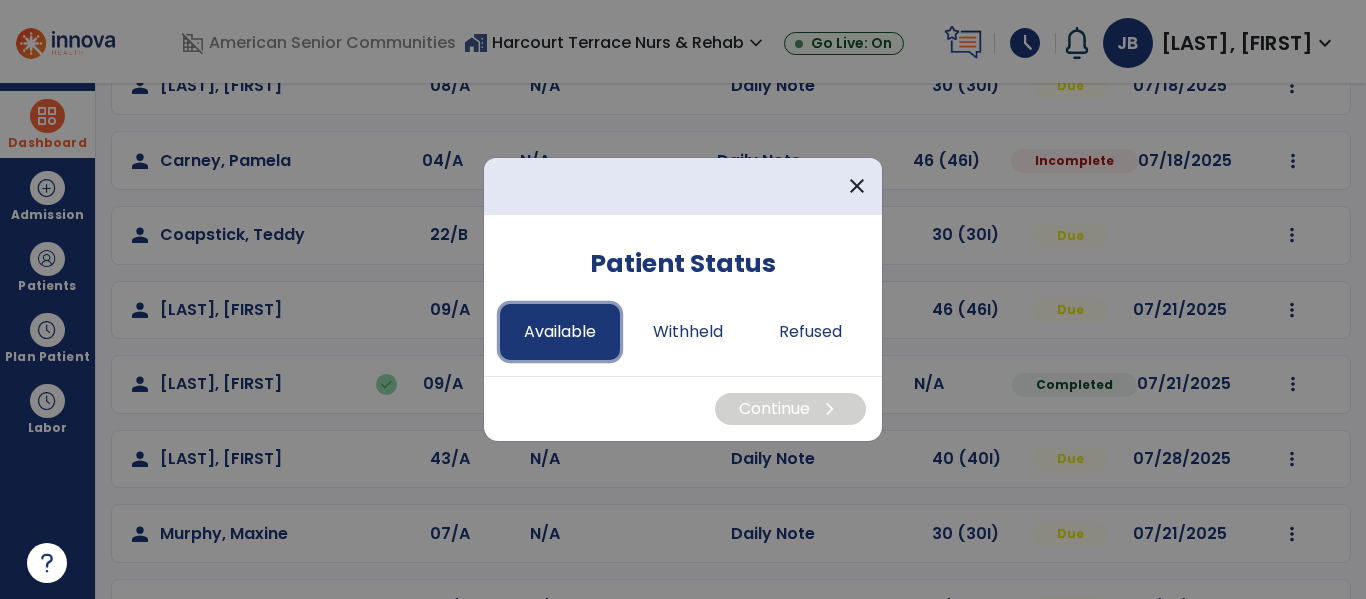 click on "Available" at bounding box center [560, 332] 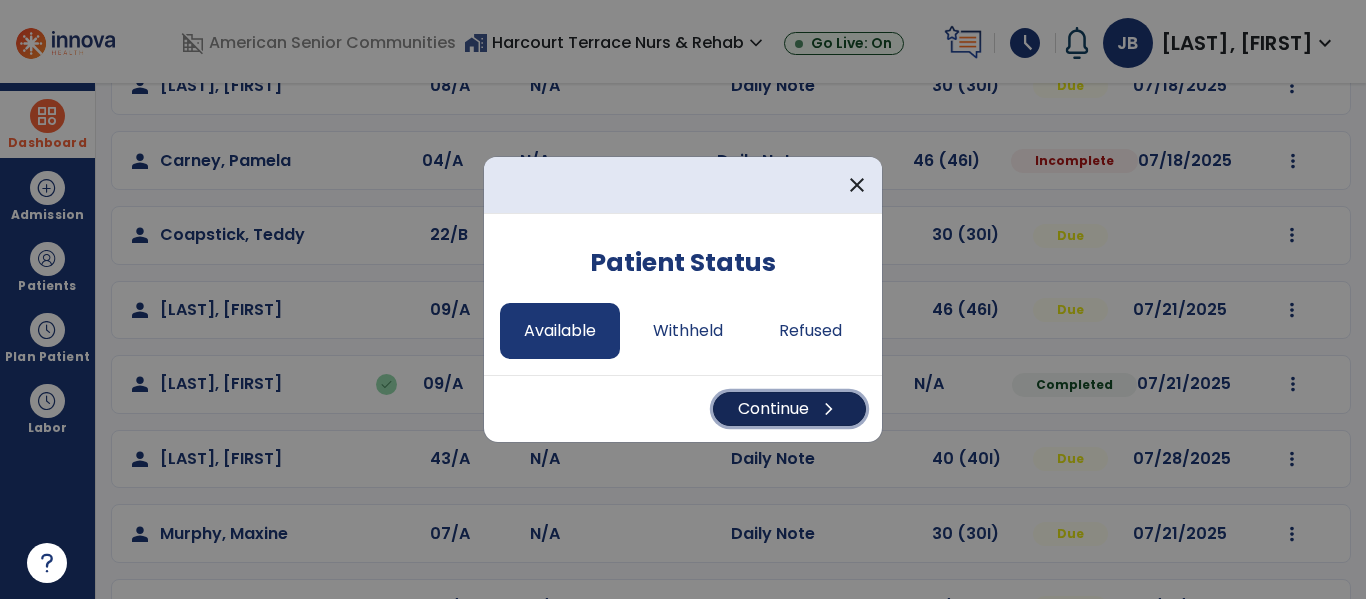click on "Continue   chevron_right" at bounding box center [789, 409] 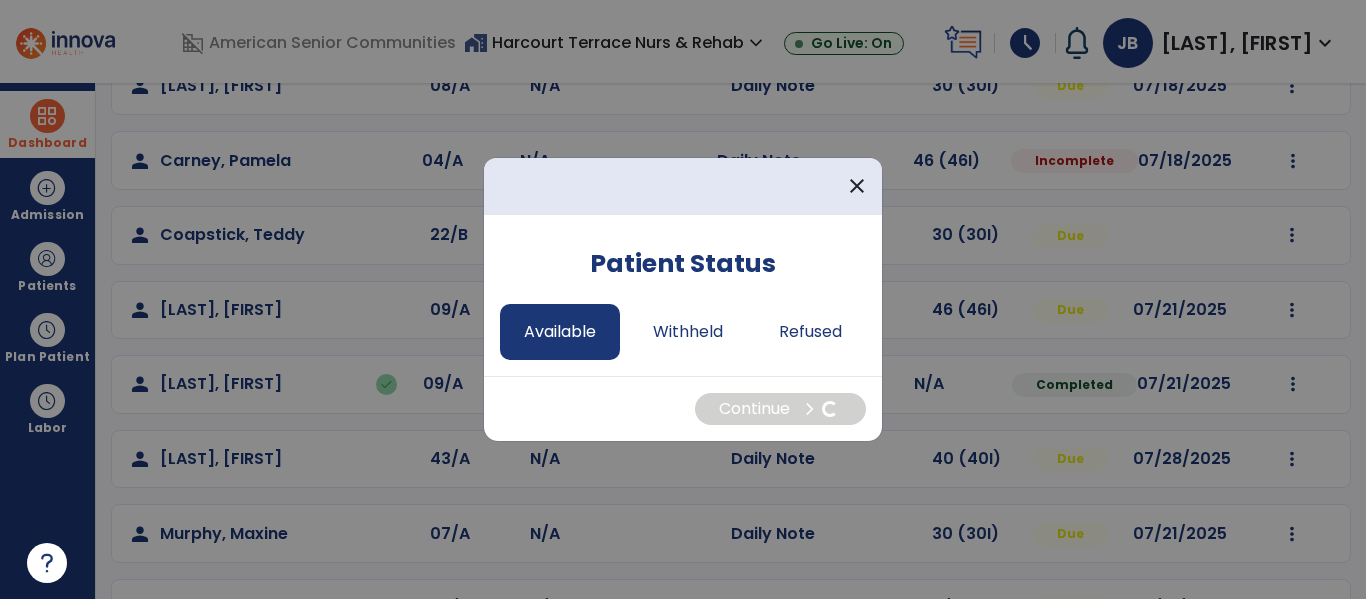 select on "*" 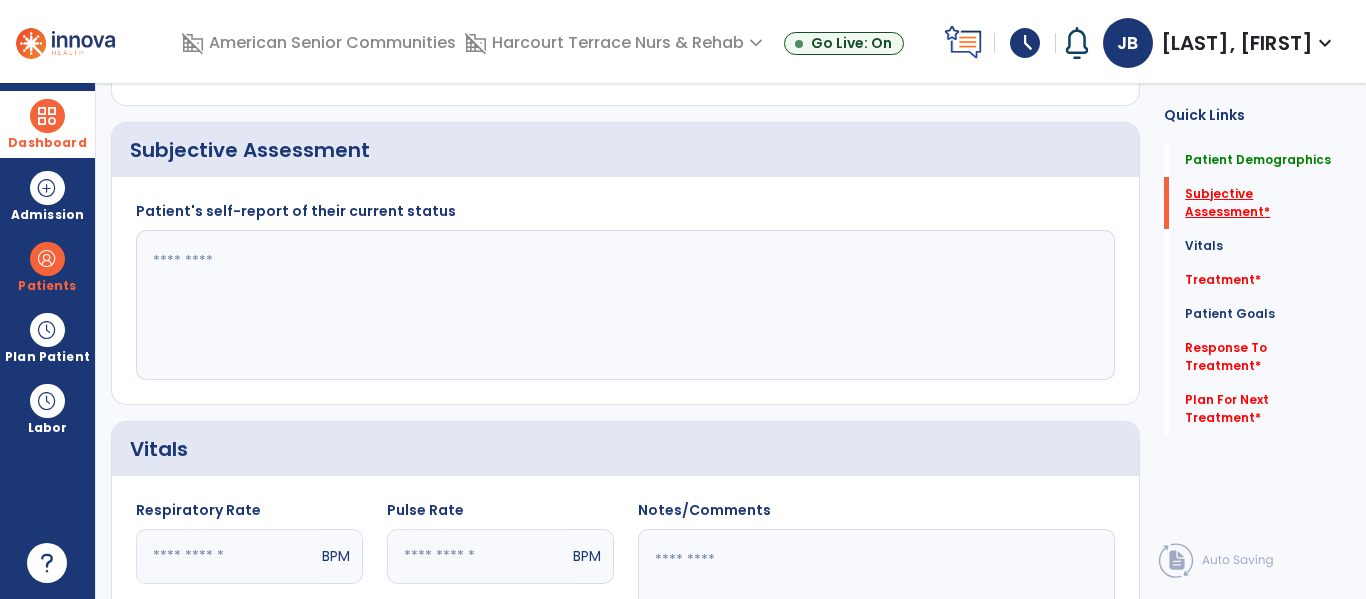 click on "Subjective Assessment   *" 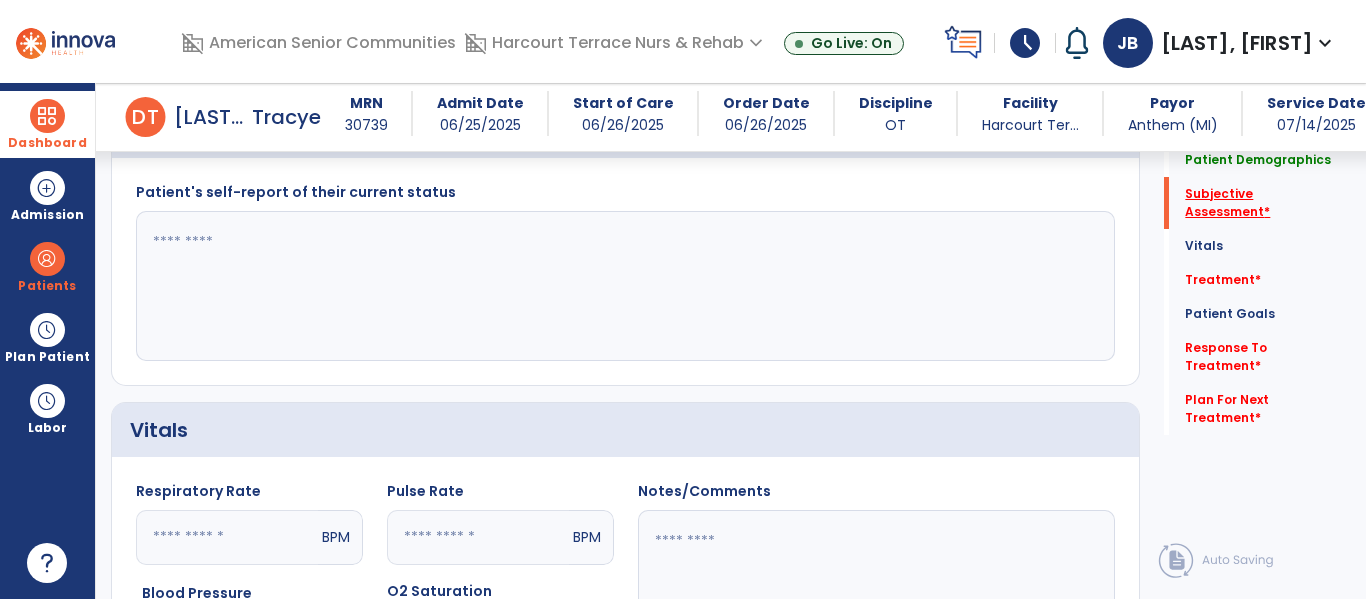 scroll, scrollTop: 347, scrollLeft: 0, axis: vertical 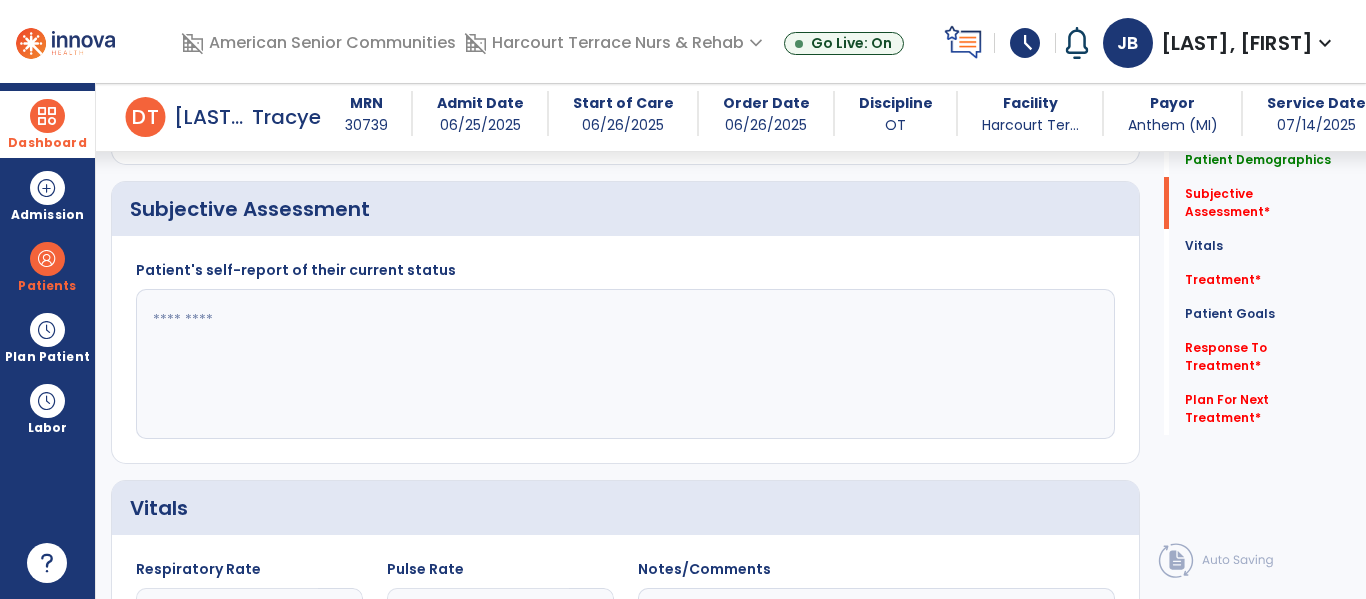 click 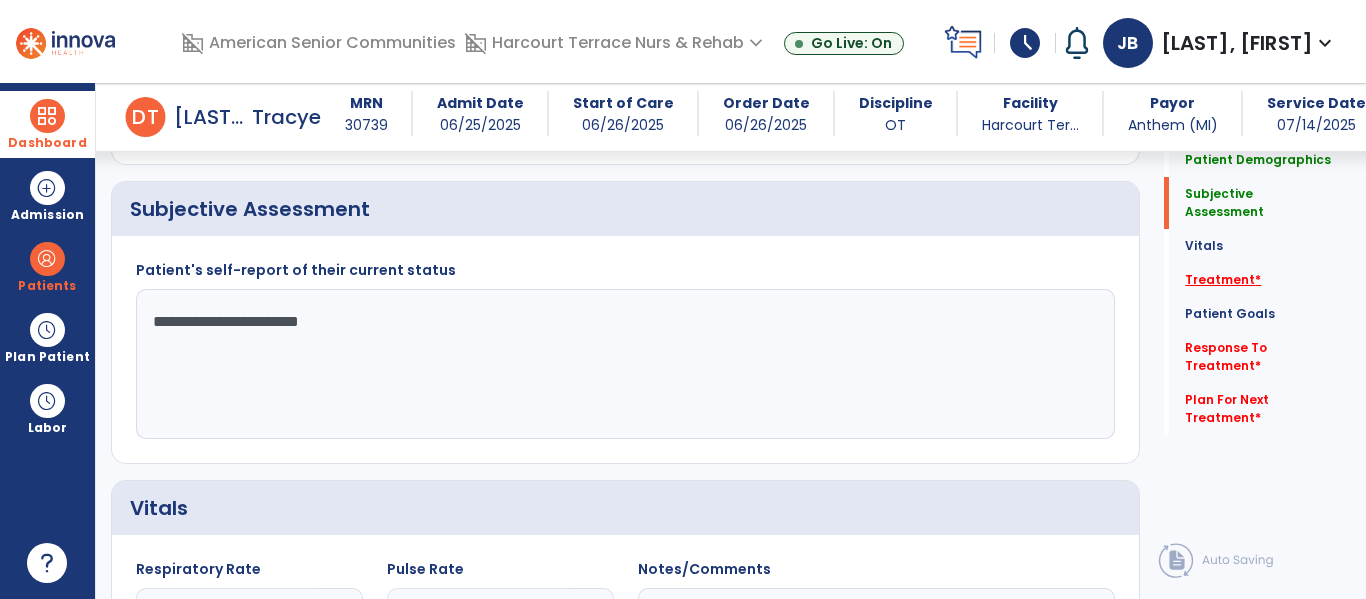 type on "**********" 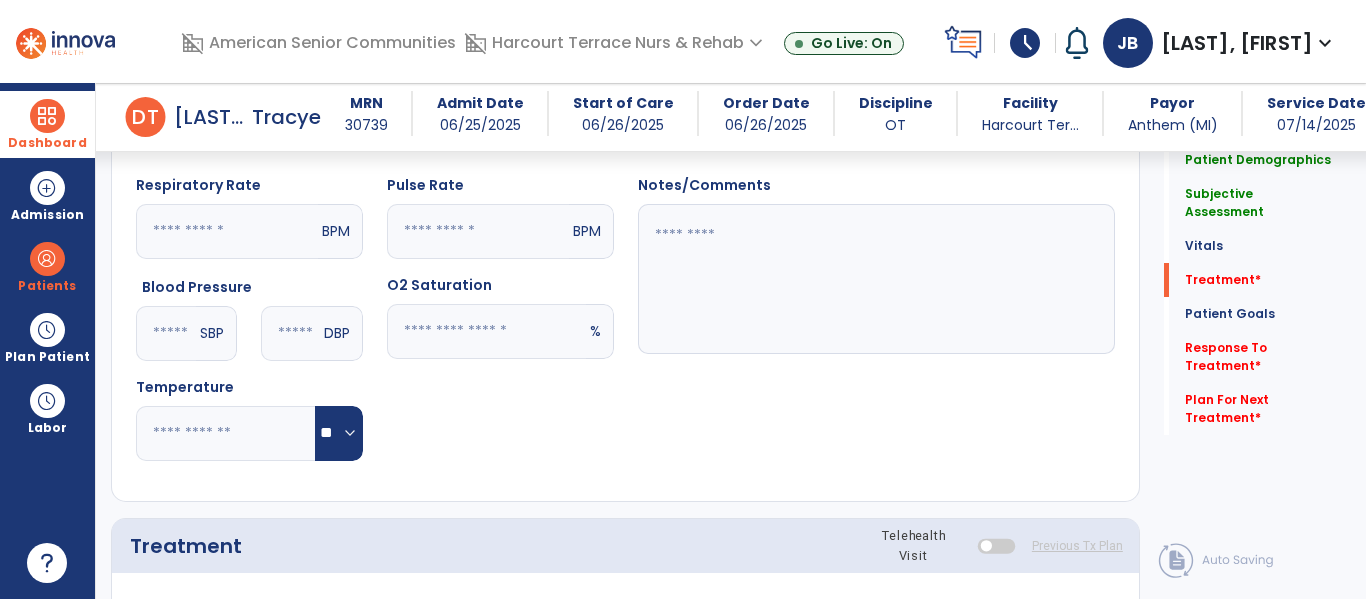 scroll, scrollTop: 1036, scrollLeft: 0, axis: vertical 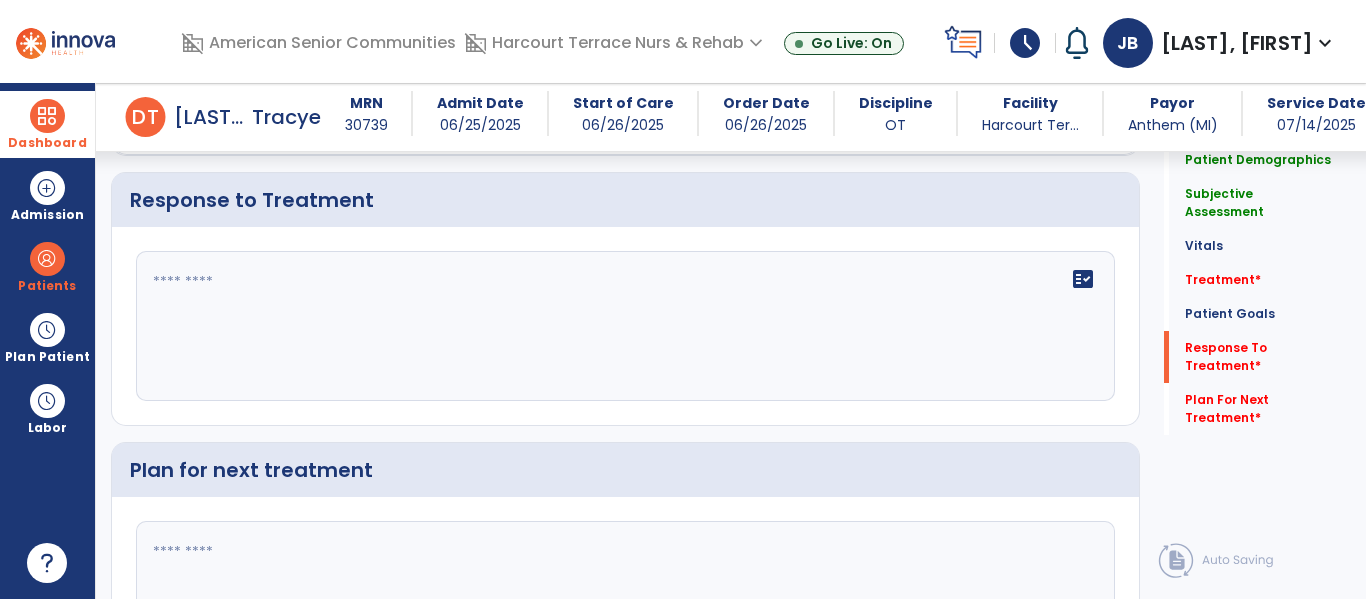 click on "fact_check" 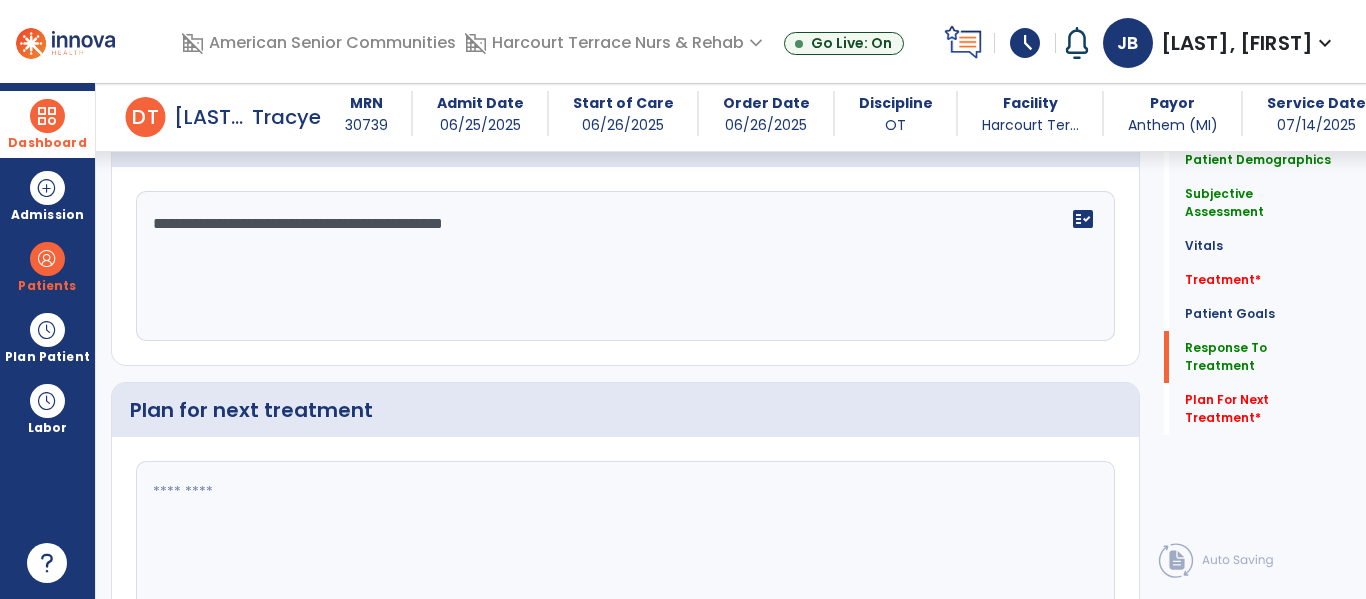 scroll, scrollTop: 2357, scrollLeft: 0, axis: vertical 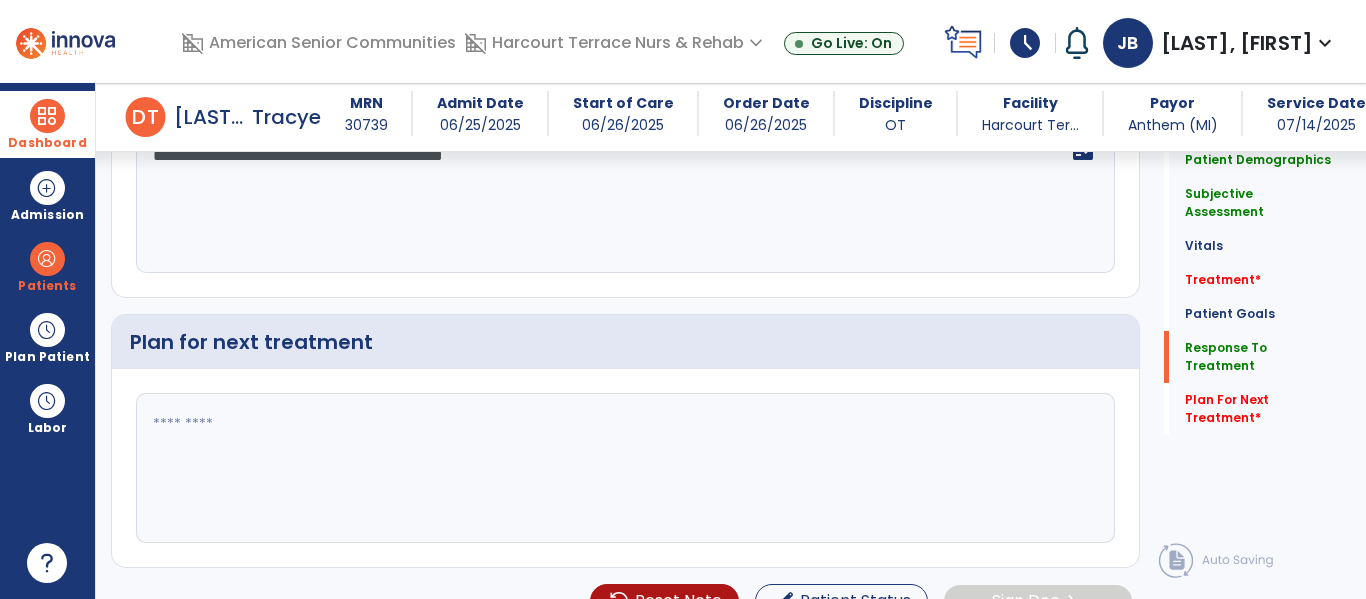 type on "**********" 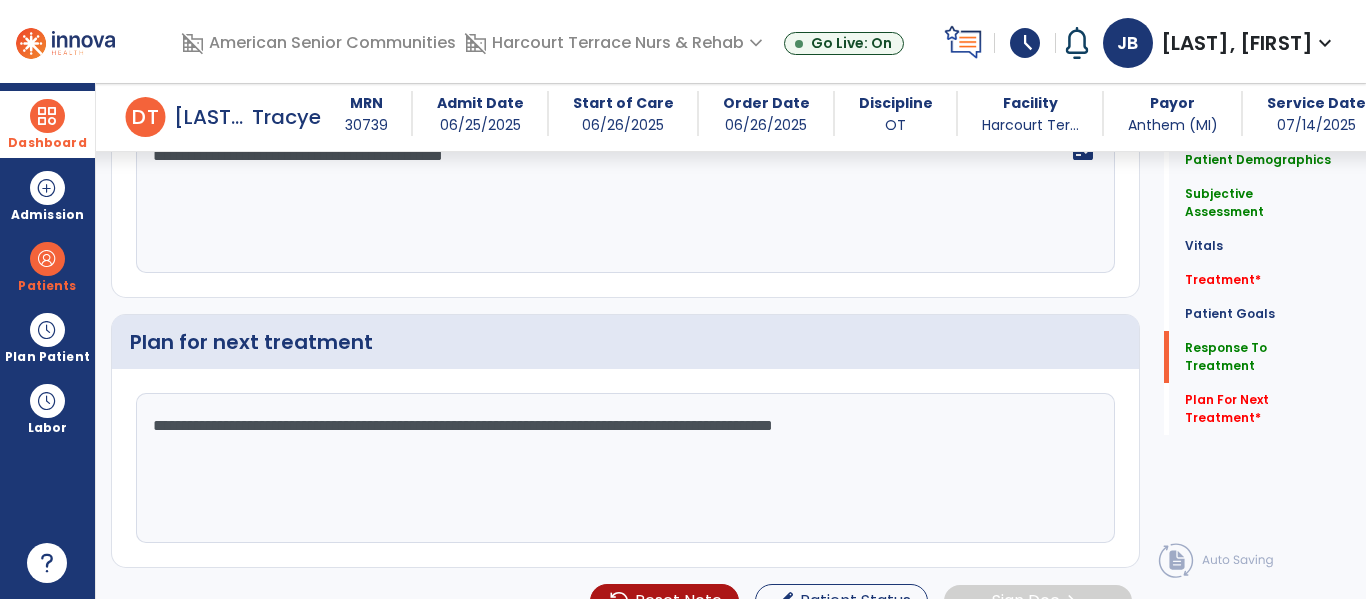 type on "**********" 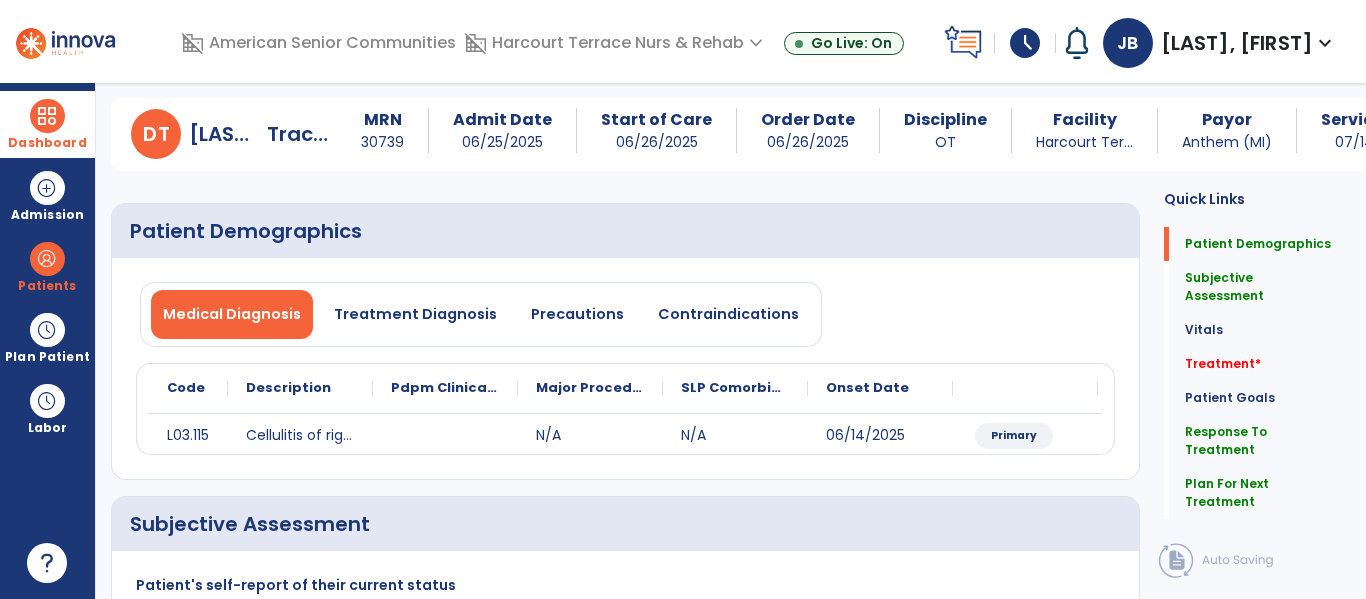 scroll, scrollTop: 0, scrollLeft: 0, axis: both 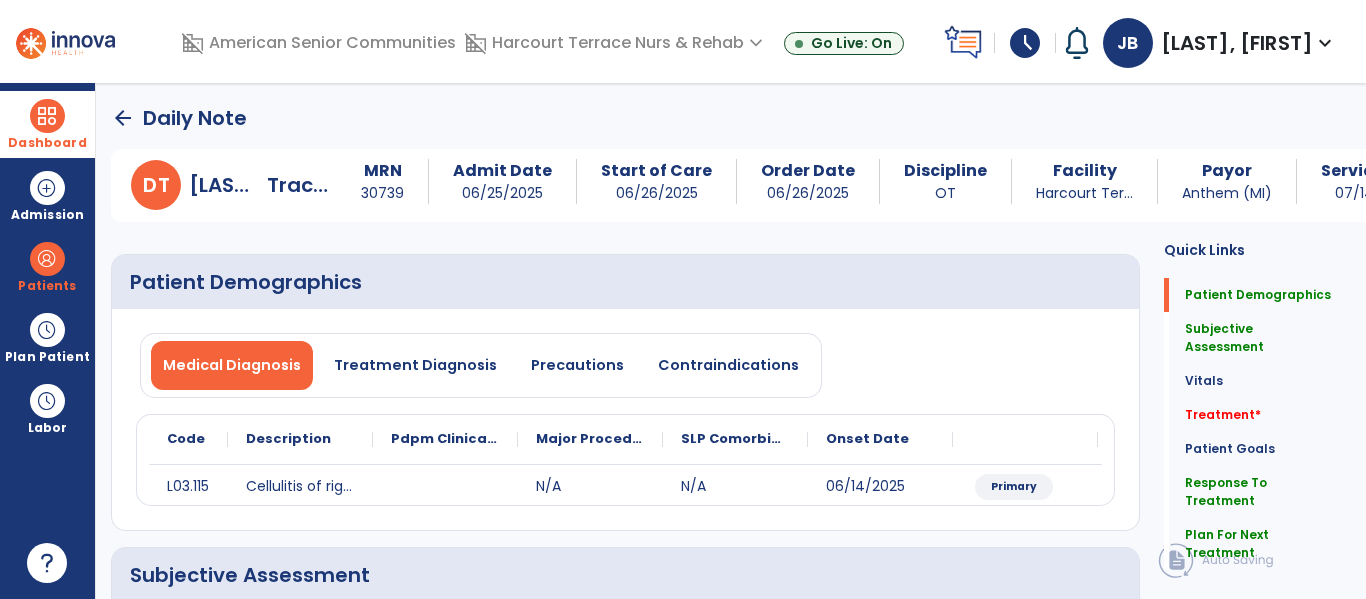 click on "arrow_back" 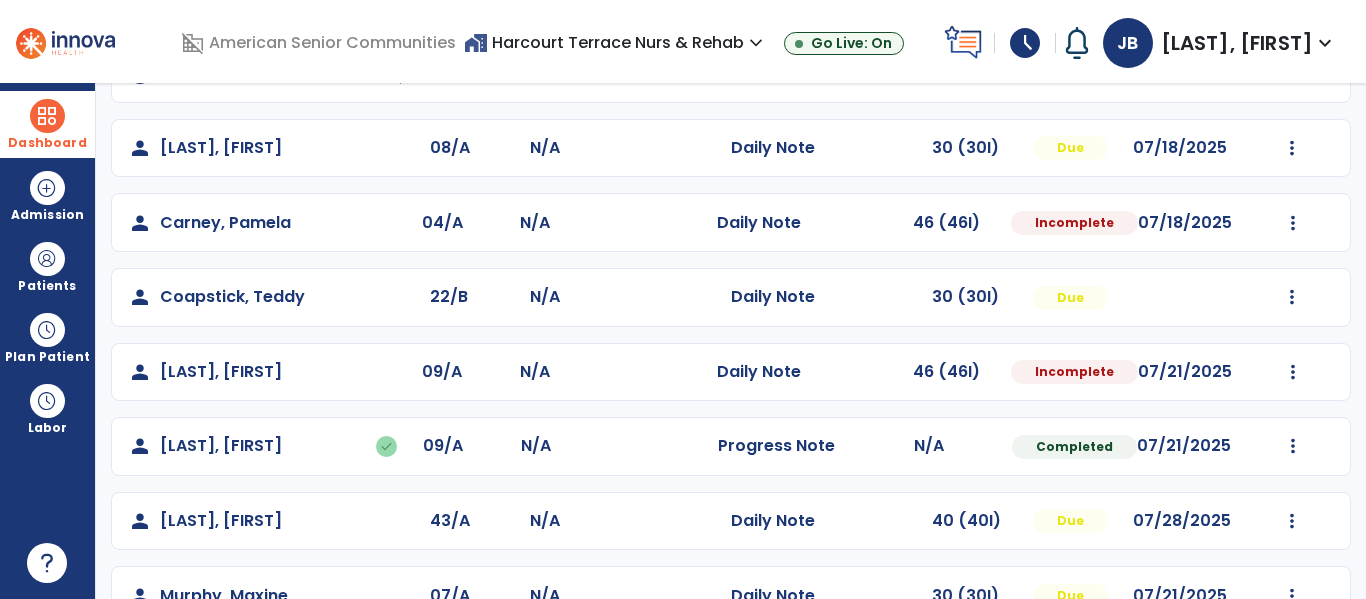 scroll, scrollTop: 374, scrollLeft: 0, axis: vertical 